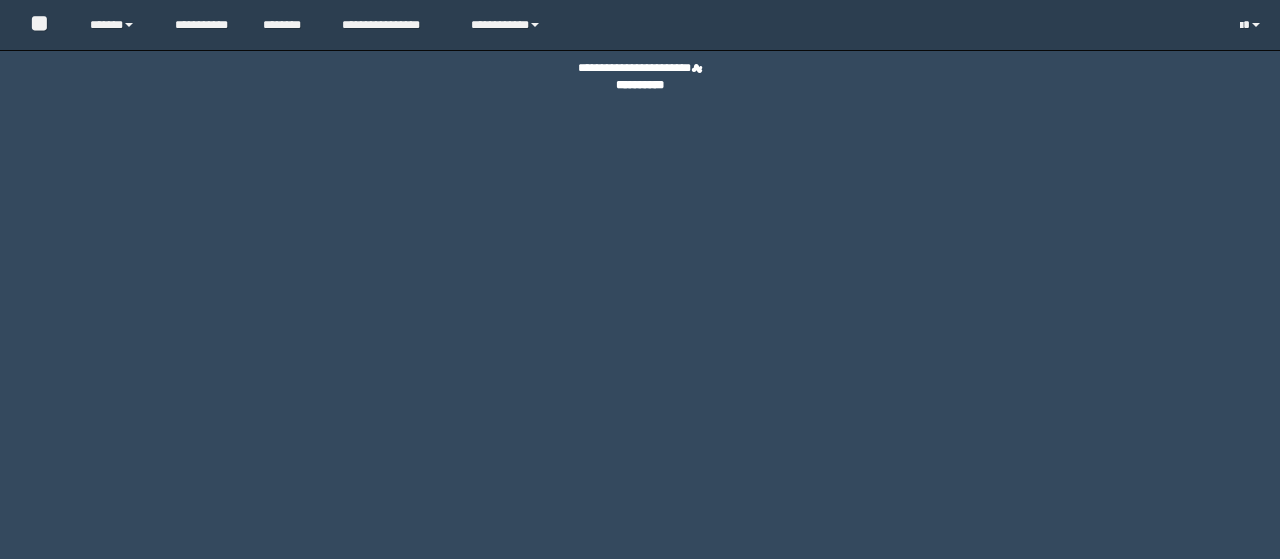 scroll, scrollTop: 0, scrollLeft: 0, axis: both 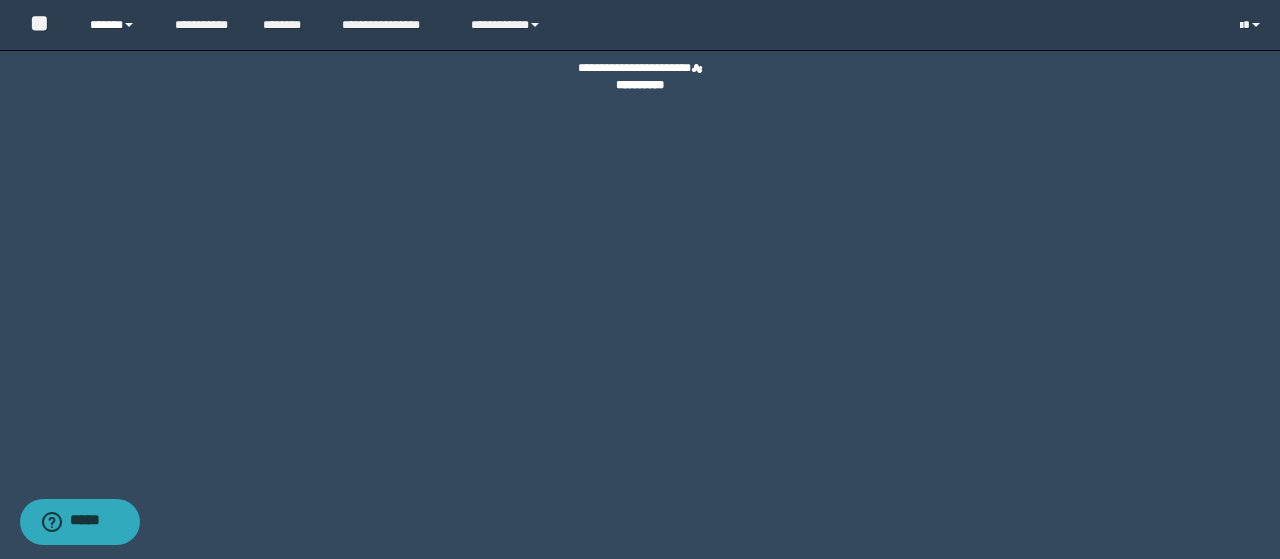 click on "******" at bounding box center (117, 25) 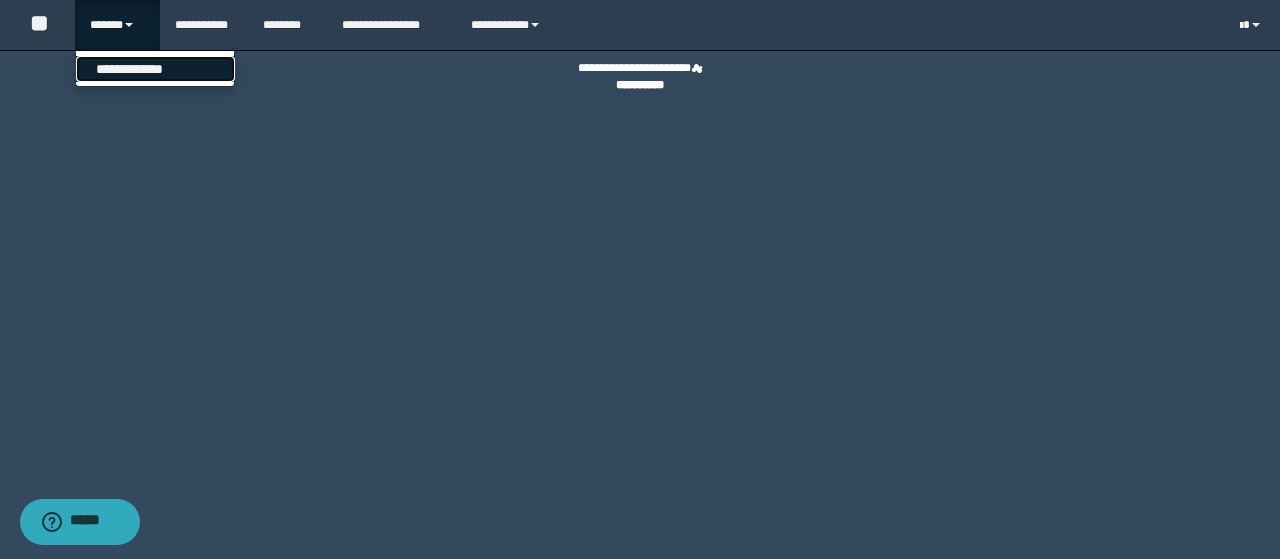 click on "**********" at bounding box center (155, 69) 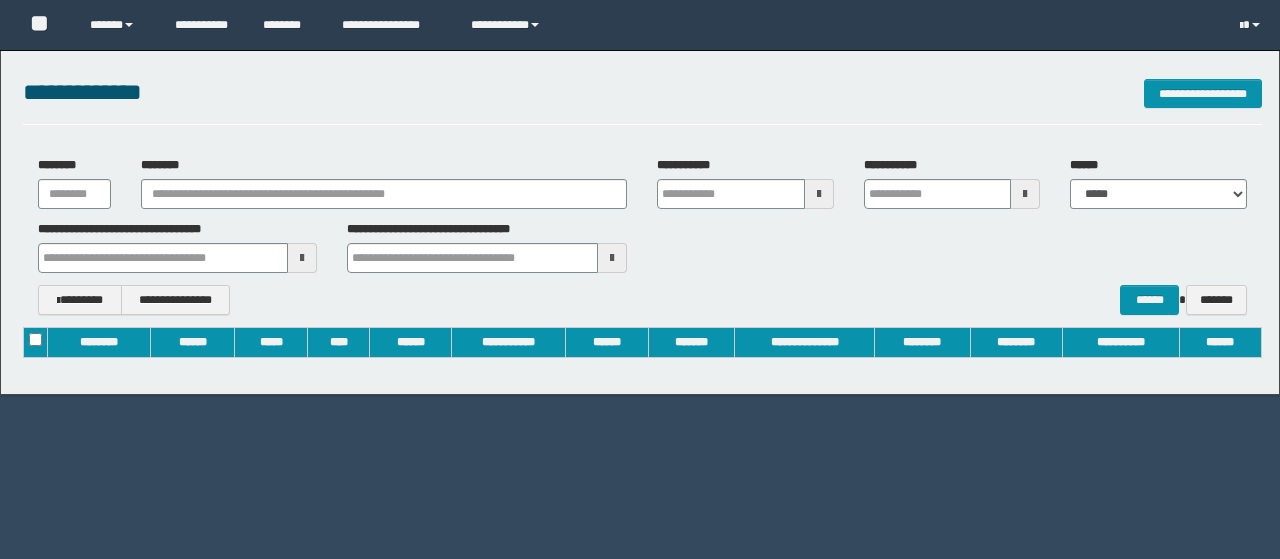 scroll, scrollTop: 0, scrollLeft: 0, axis: both 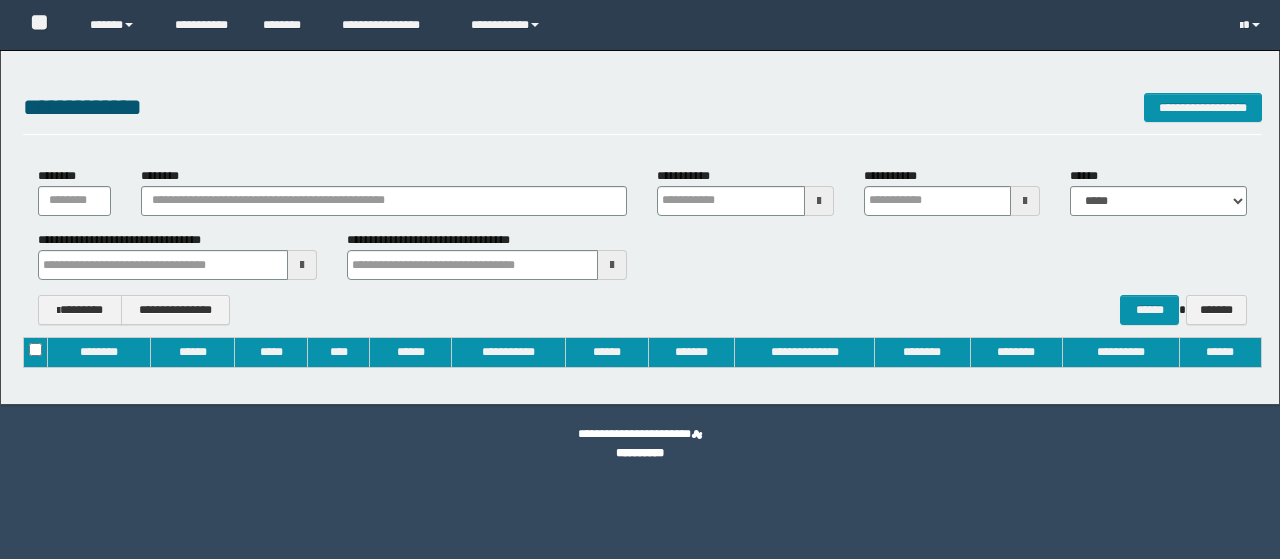 type on "**********" 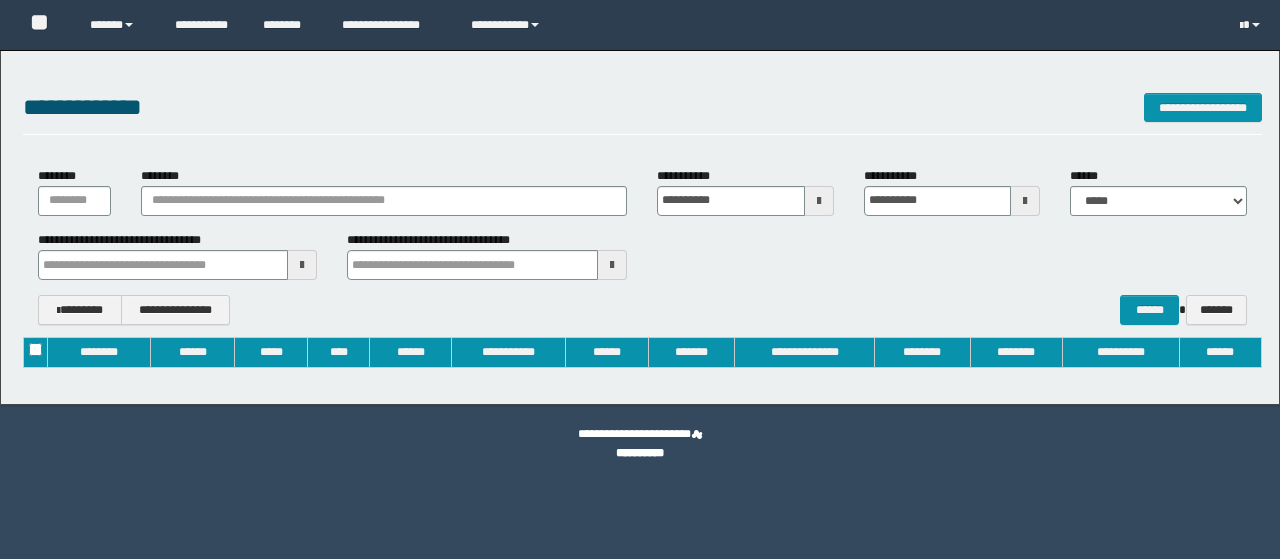 type 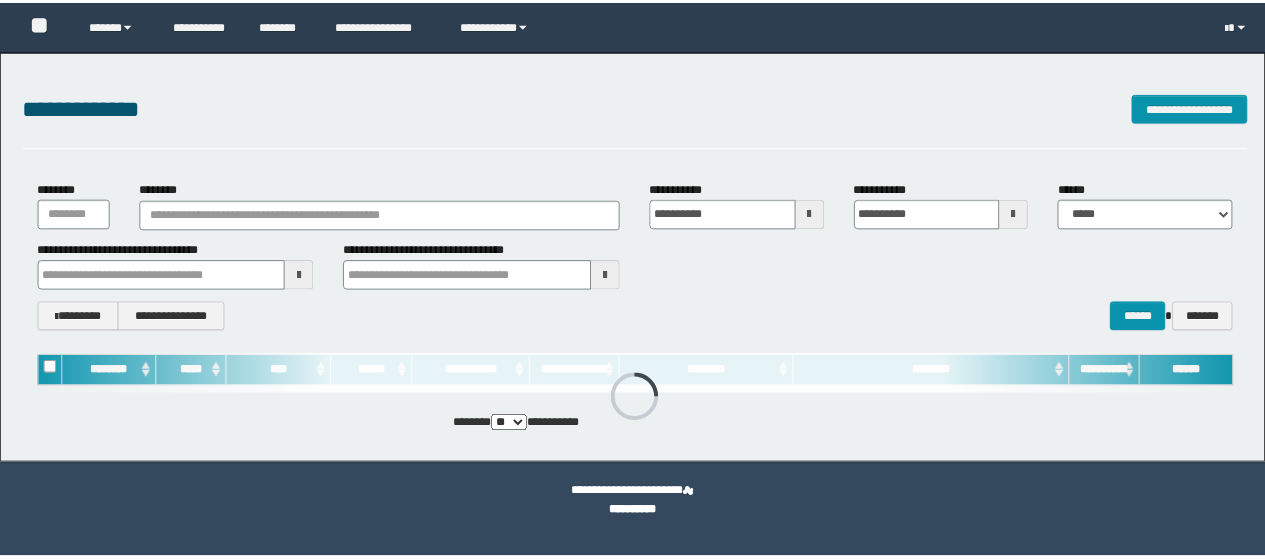 scroll, scrollTop: 0, scrollLeft: 0, axis: both 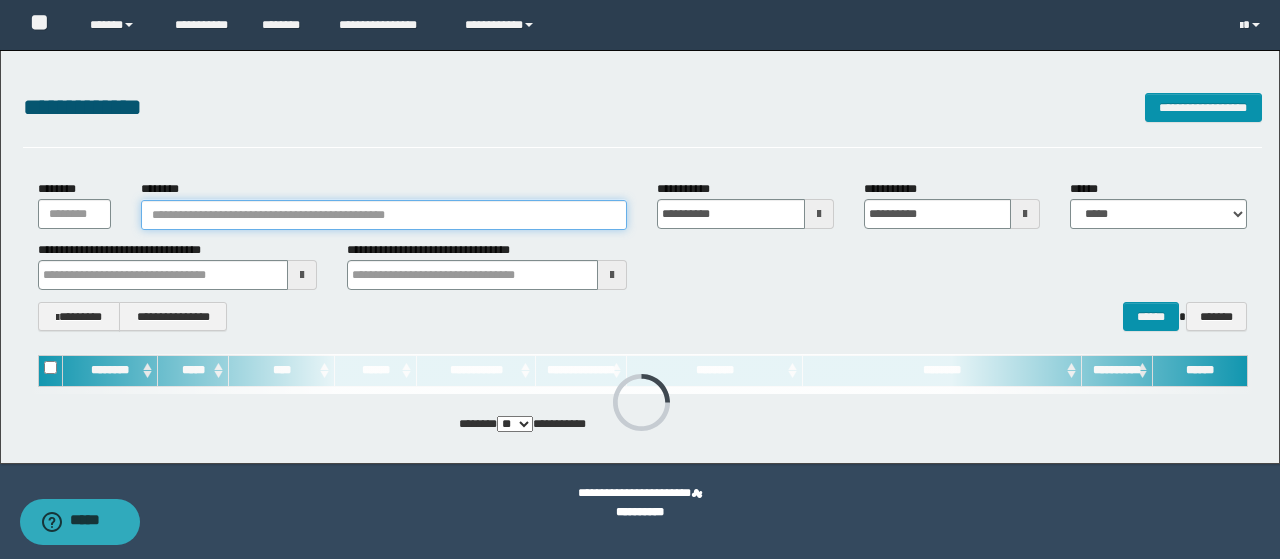 click on "********" at bounding box center [384, 215] 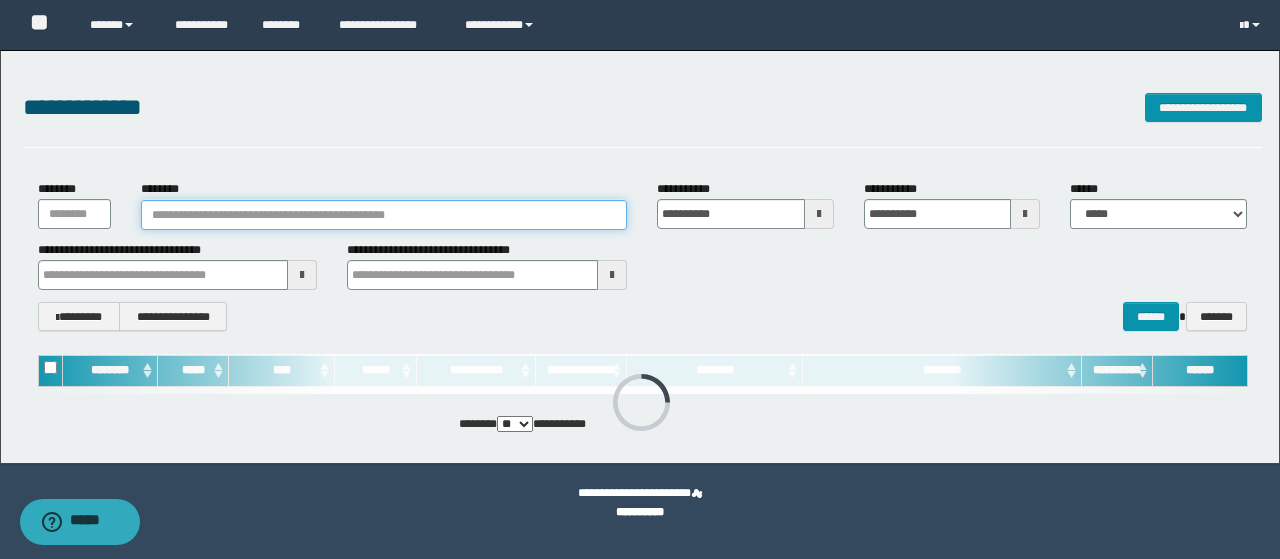 type 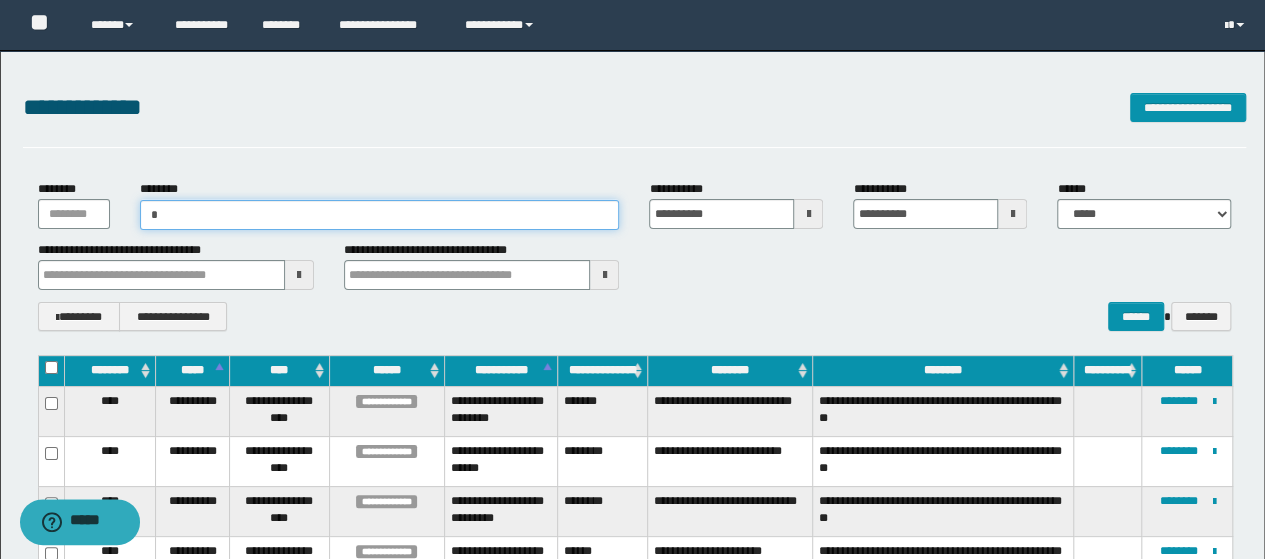 type on "**" 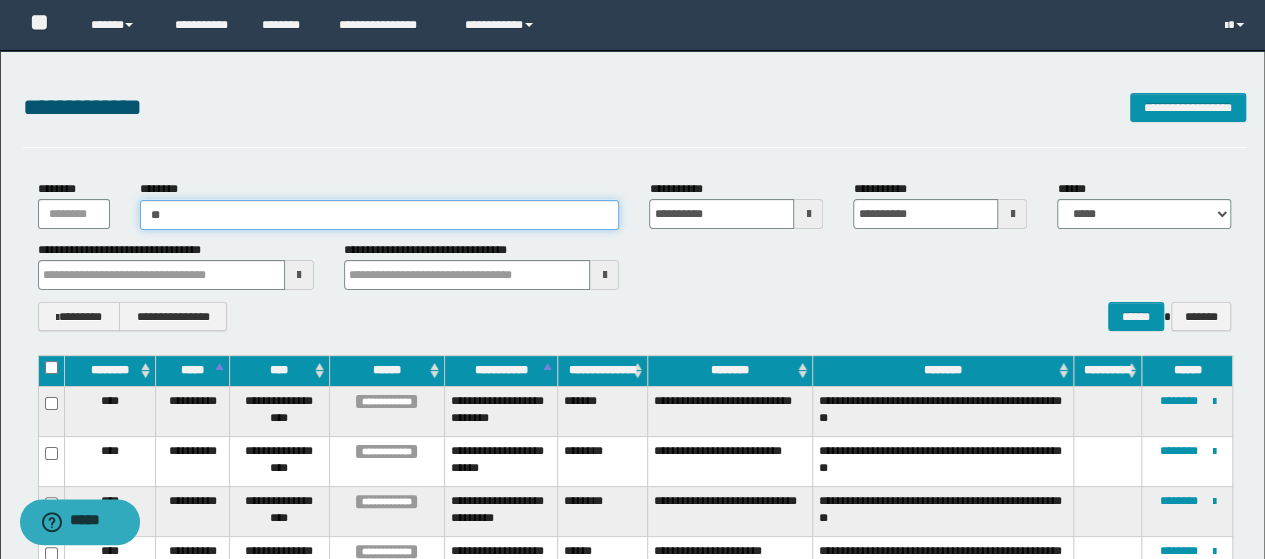 type on "**" 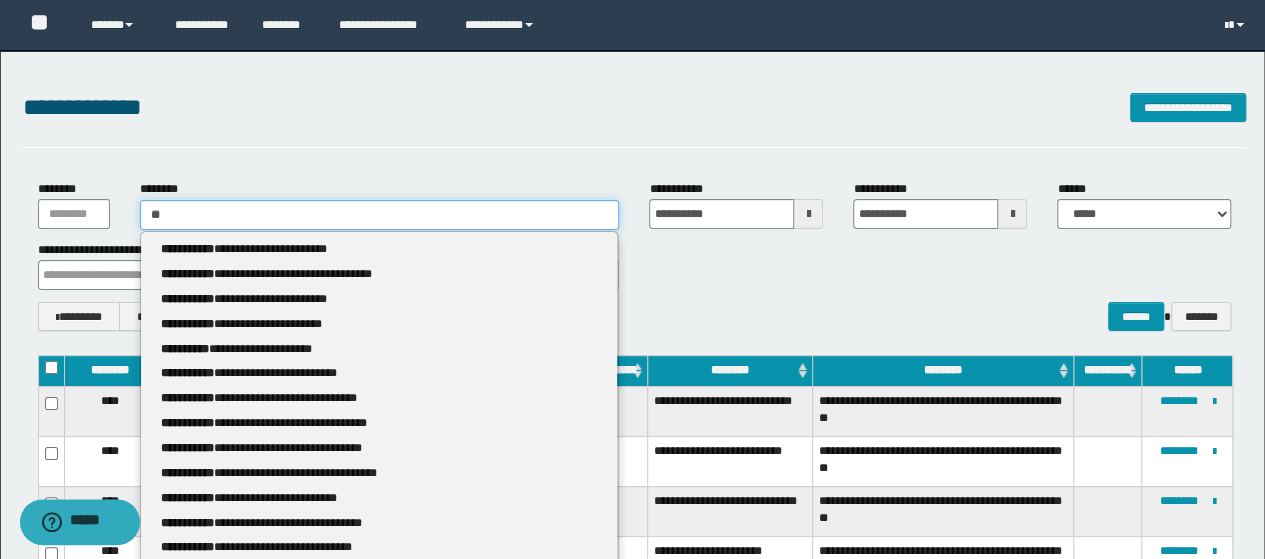 type 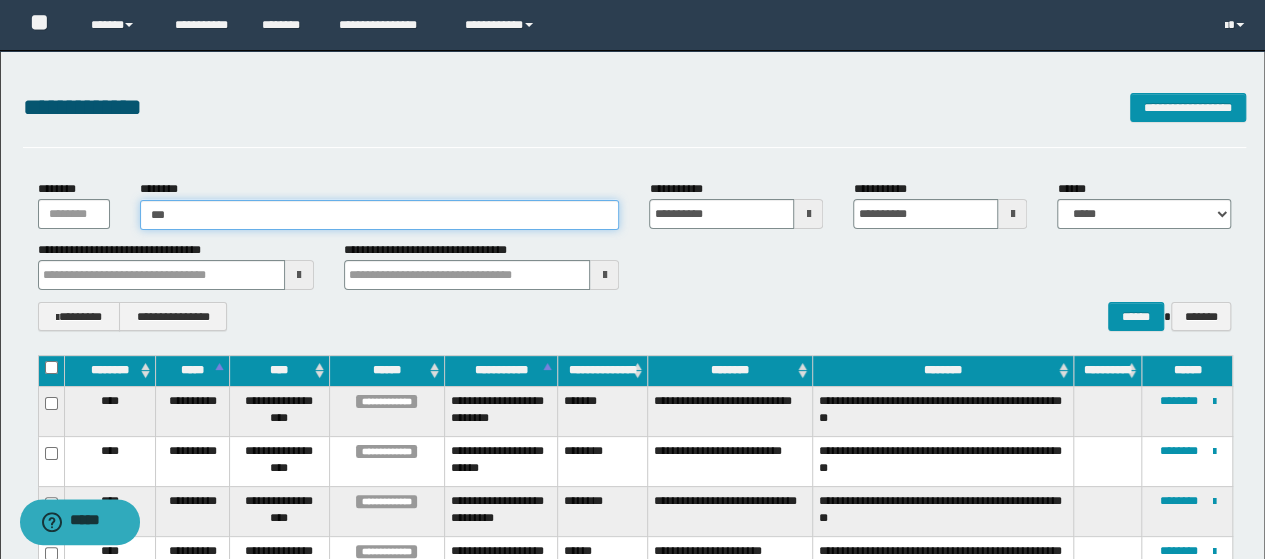 type on "***" 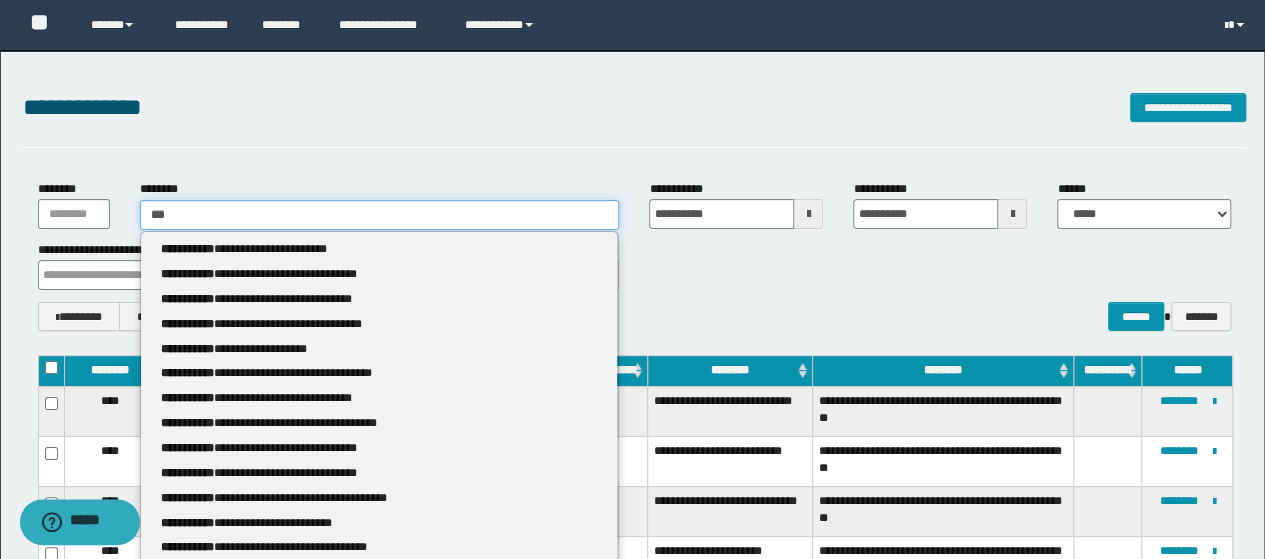 type 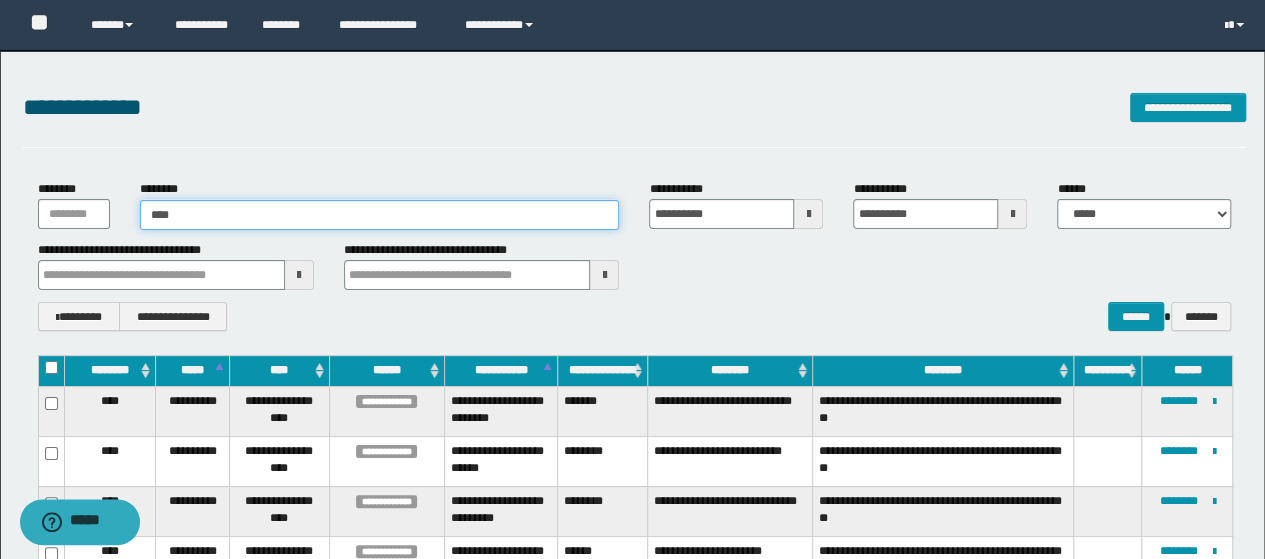 type on "****" 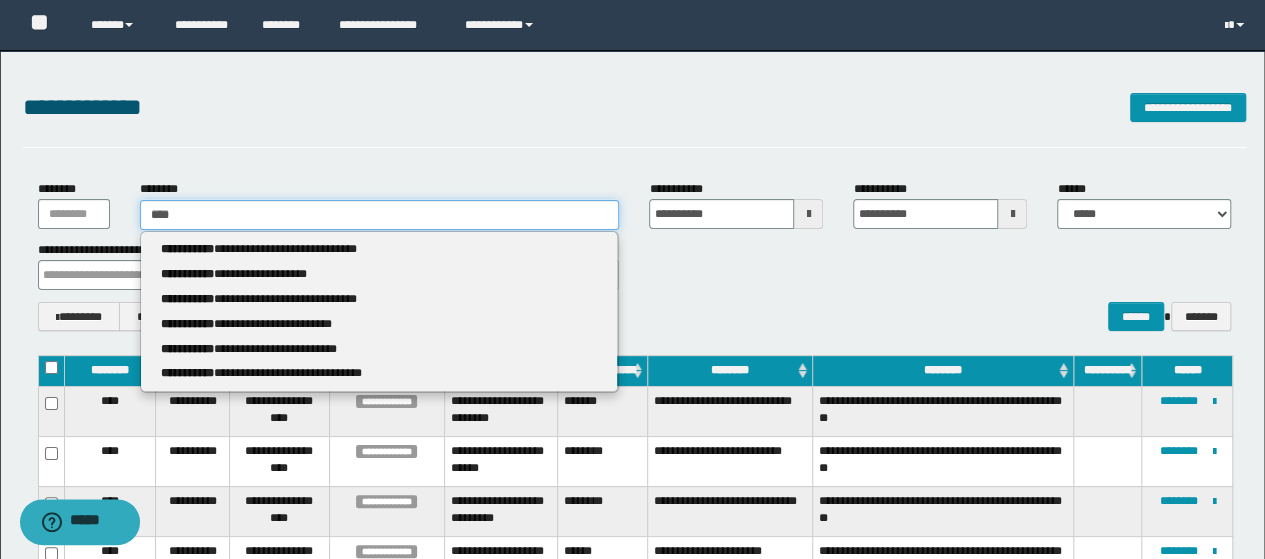 type 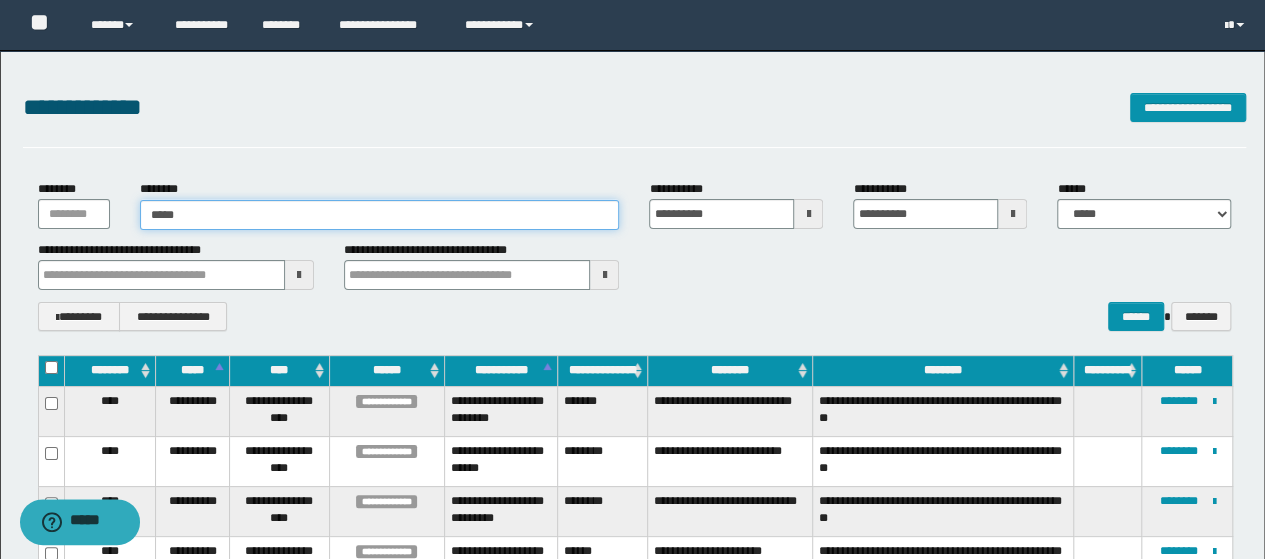 type on "*****" 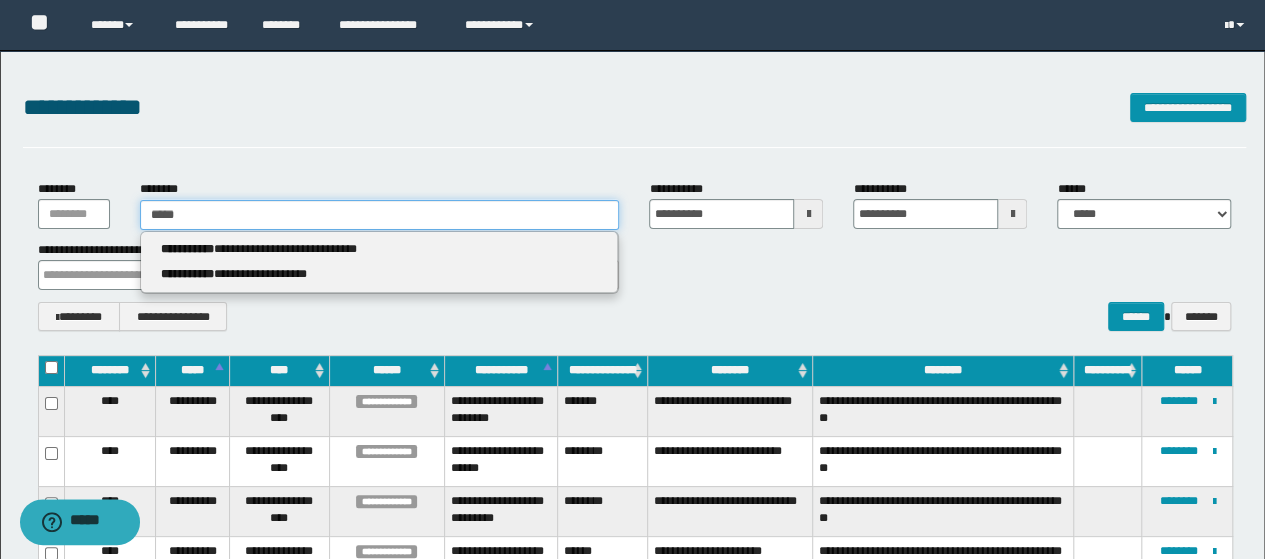 type 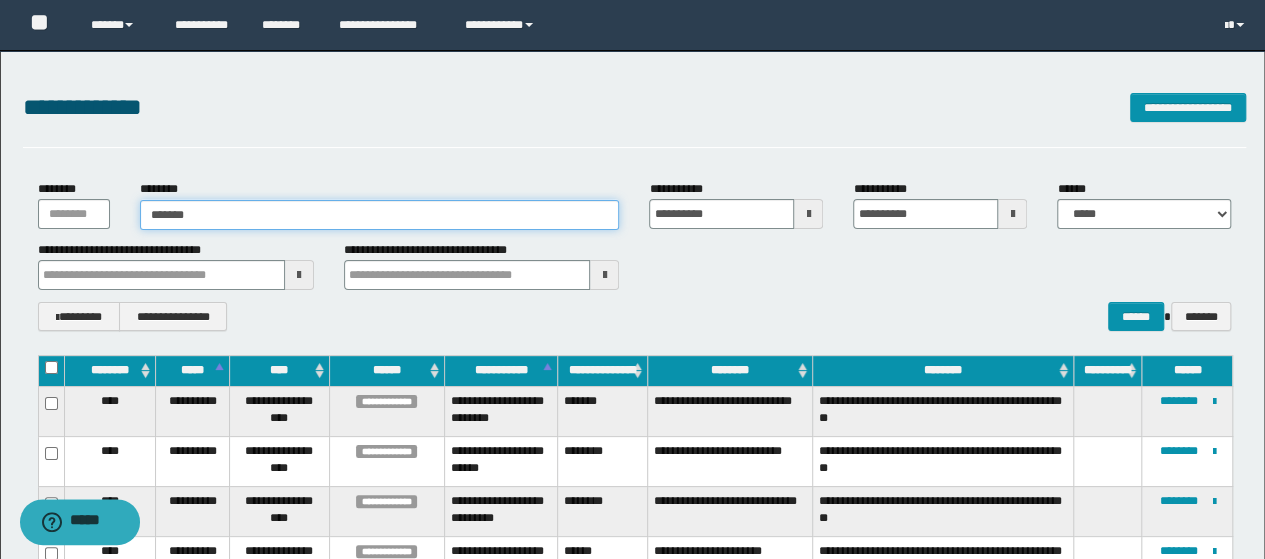 type on "********" 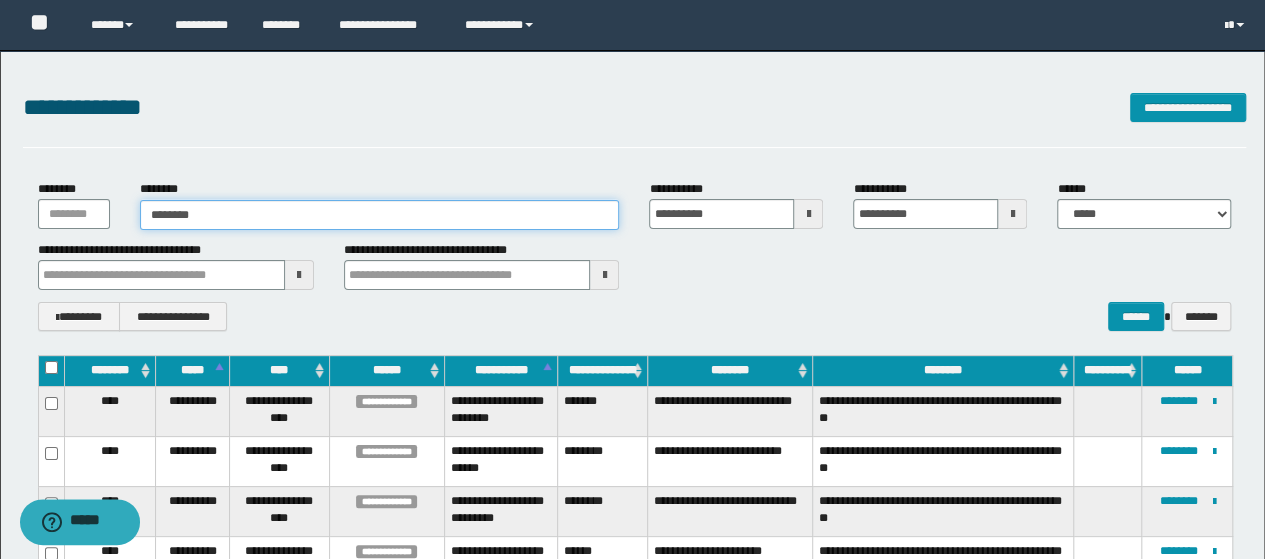 type on "********" 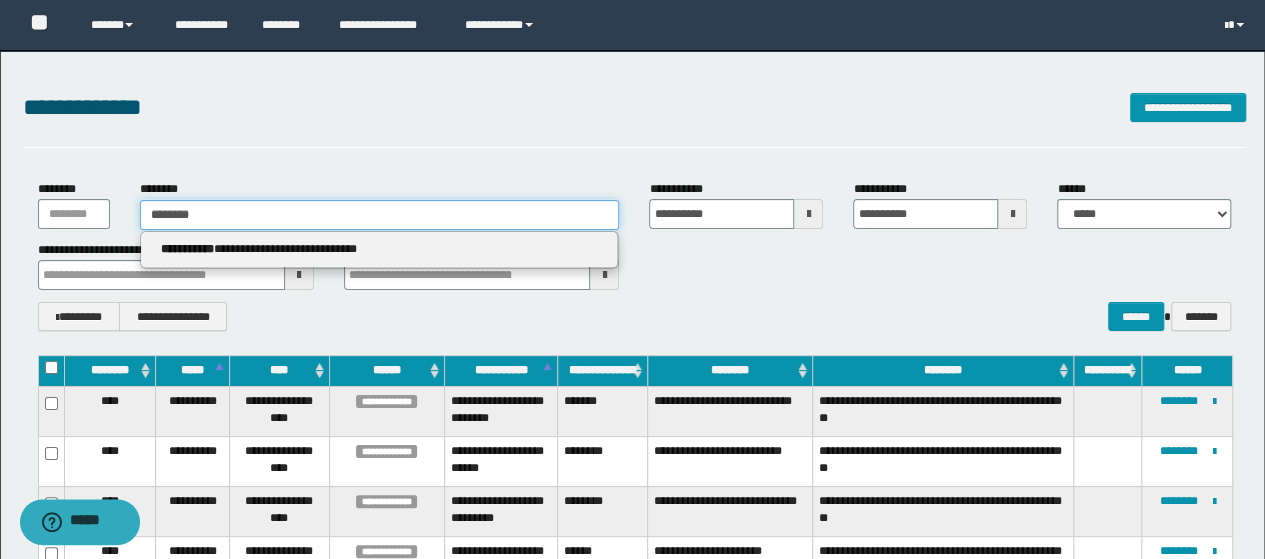 type 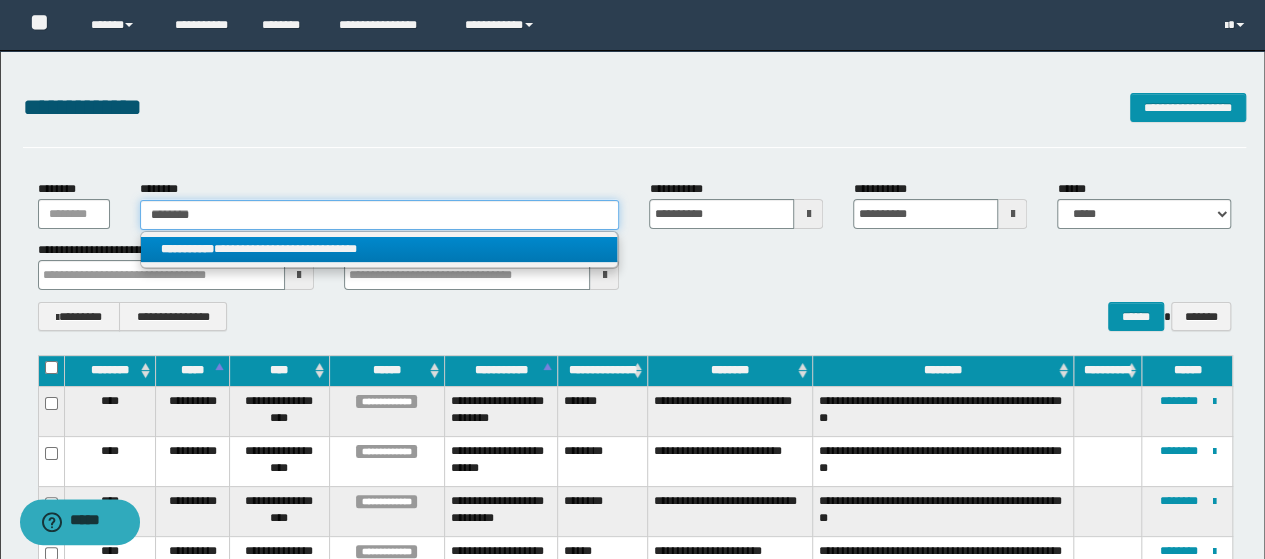 type on "********" 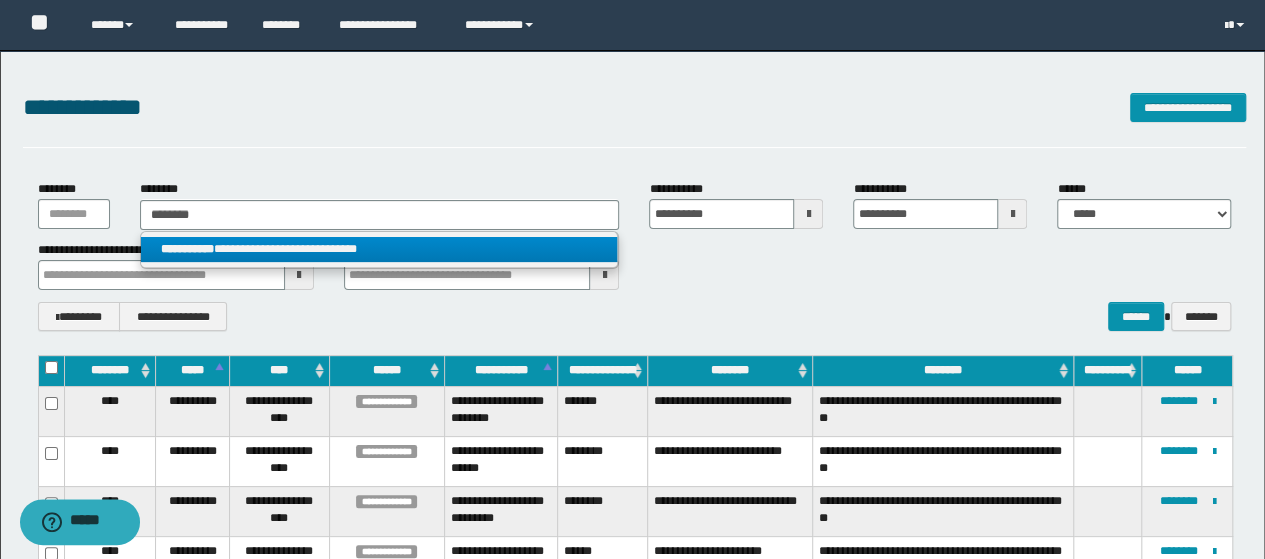 click on "**********" at bounding box center (379, 249) 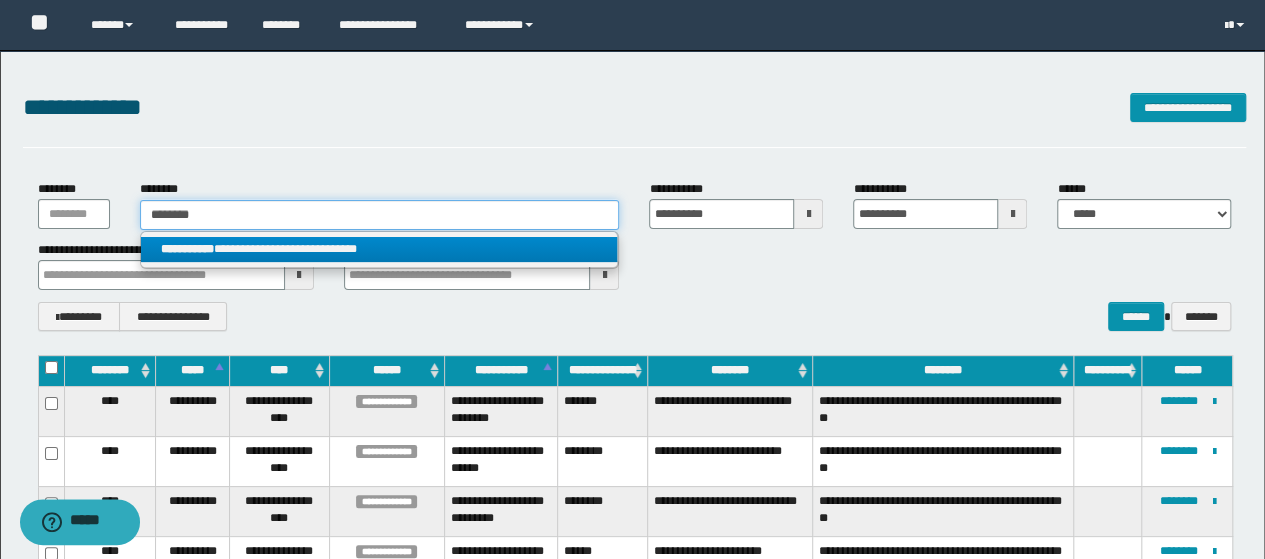 type 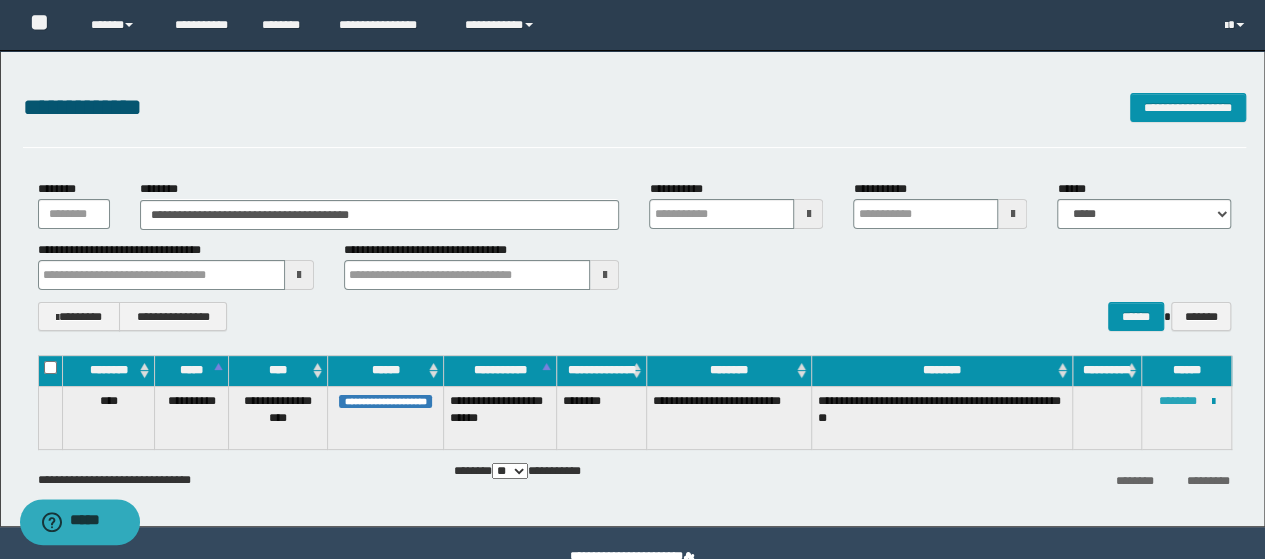 click on "********" at bounding box center [1177, 401] 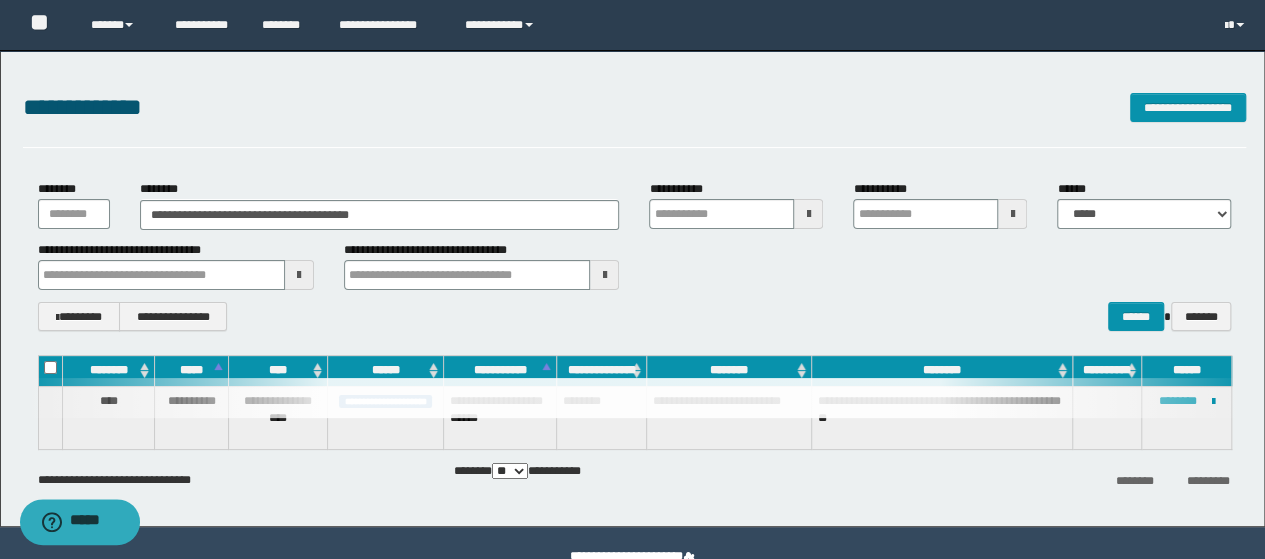 type 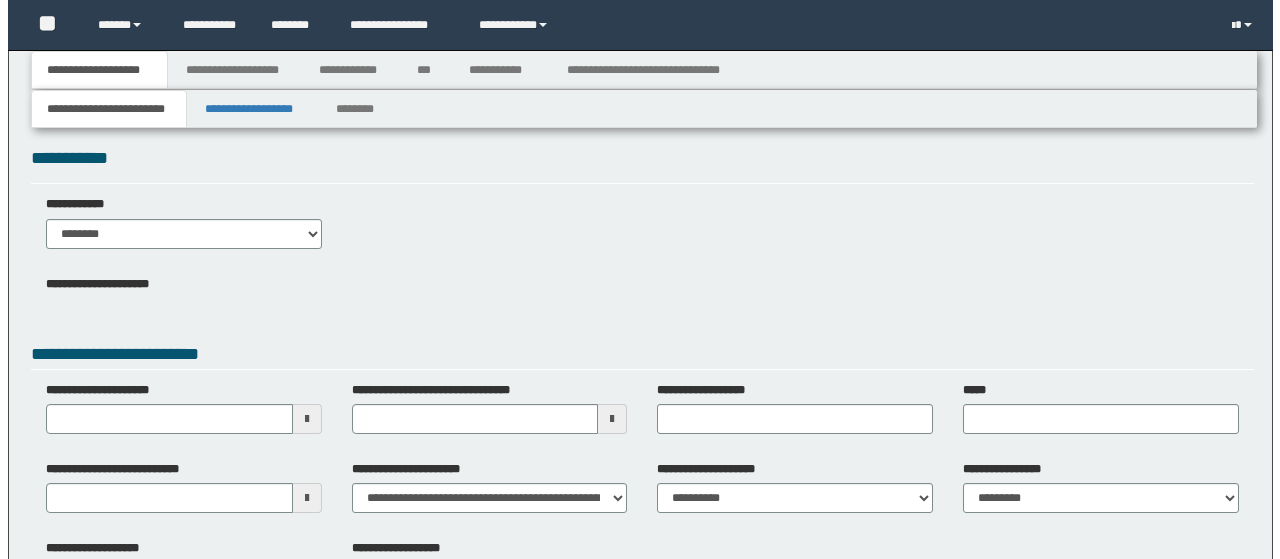 scroll, scrollTop: 0, scrollLeft: 0, axis: both 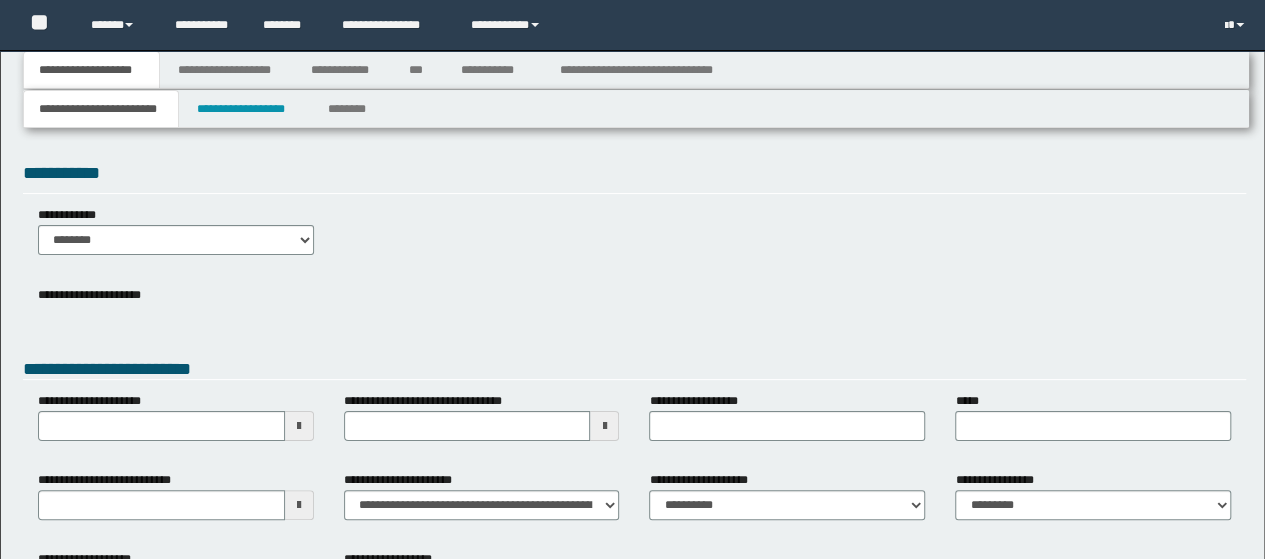 type 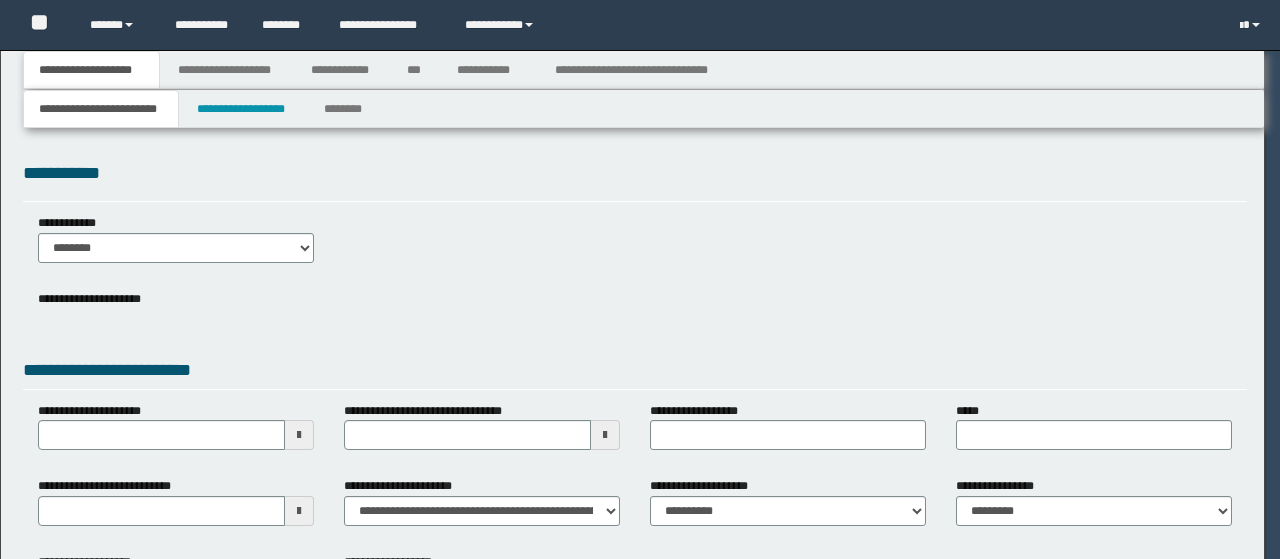 scroll, scrollTop: 0, scrollLeft: 0, axis: both 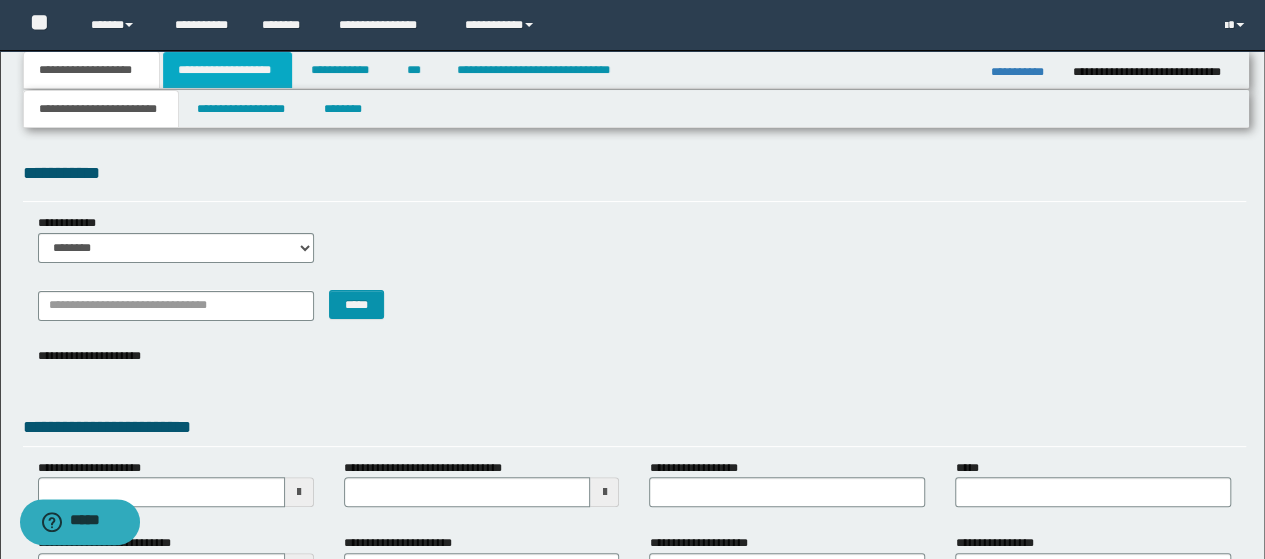 click on "**********" at bounding box center [227, 70] 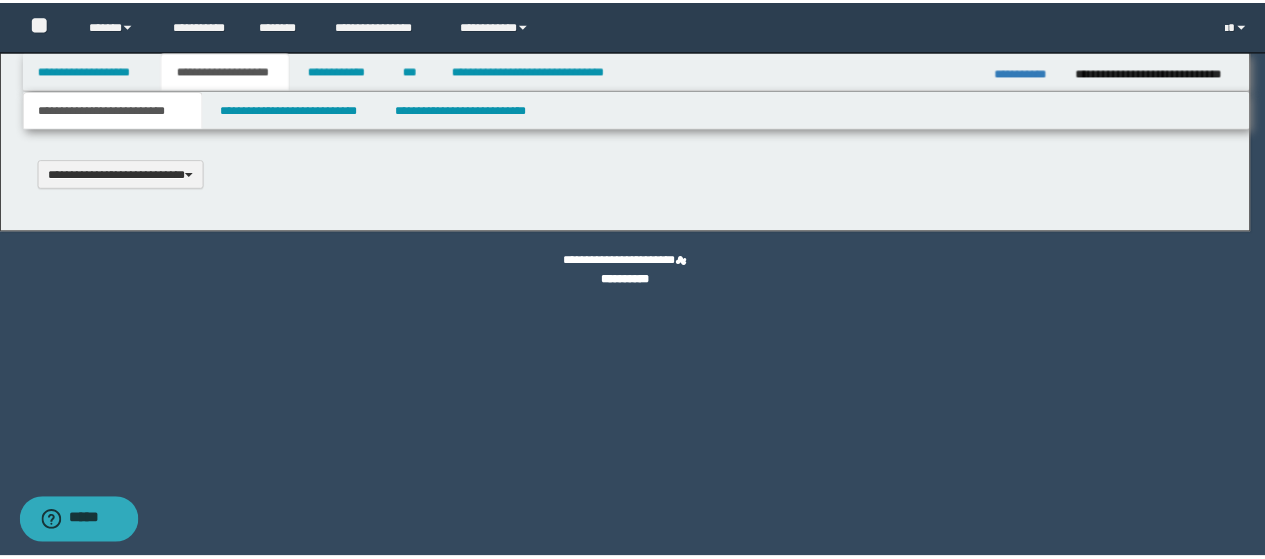 scroll, scrollTop: 0, scrollLeft: 0, axis: both 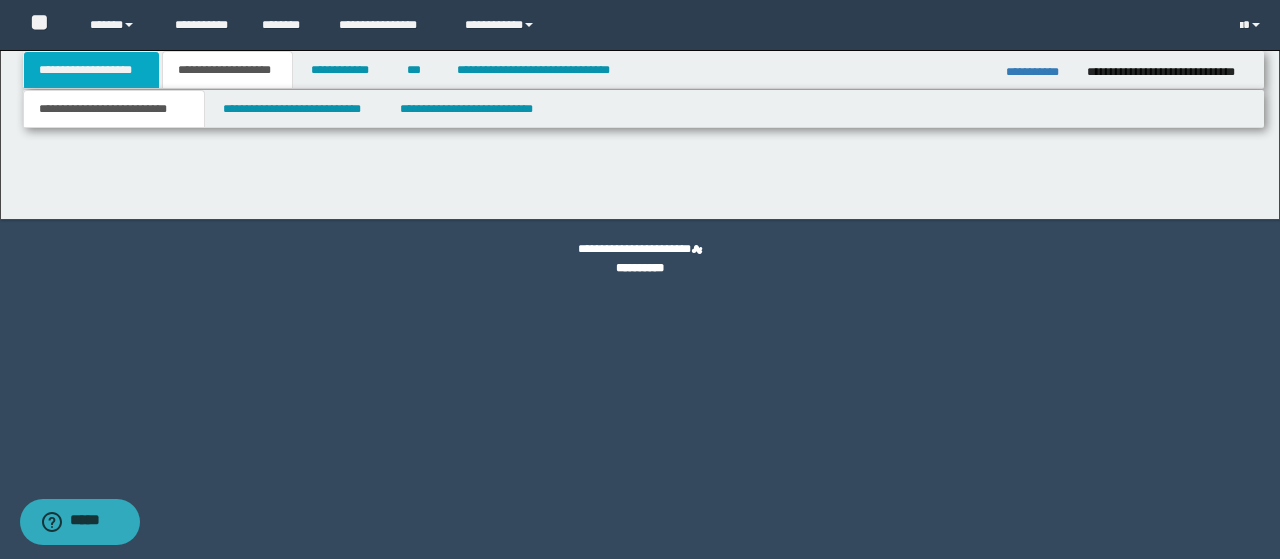 click on "**********" at bounding box center [92, 70] 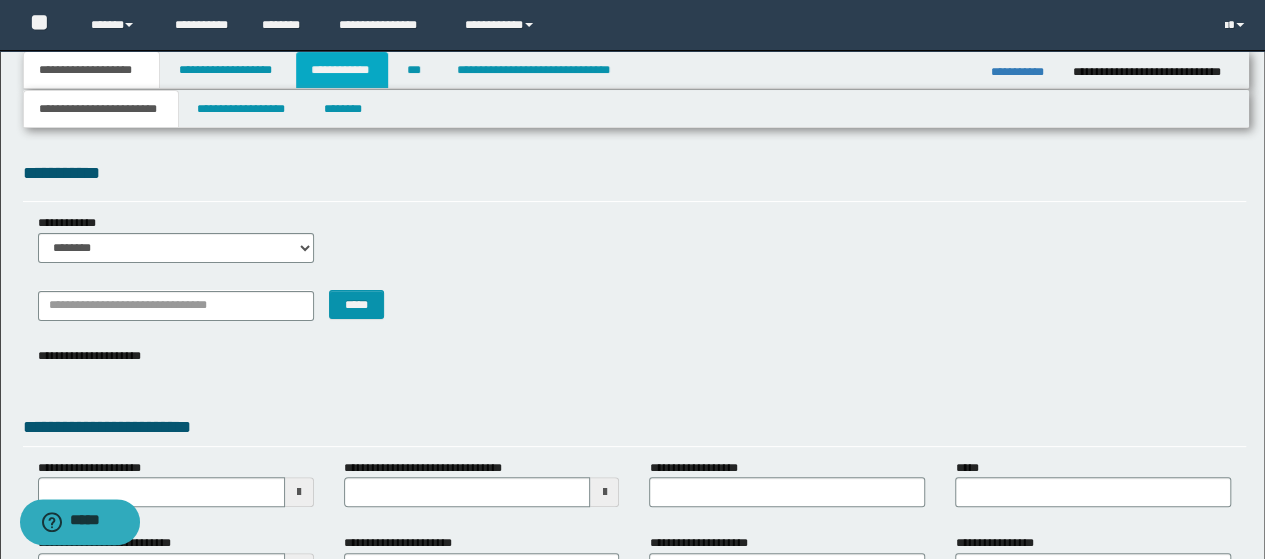 click on "**********" at bounding box center (342, 70) 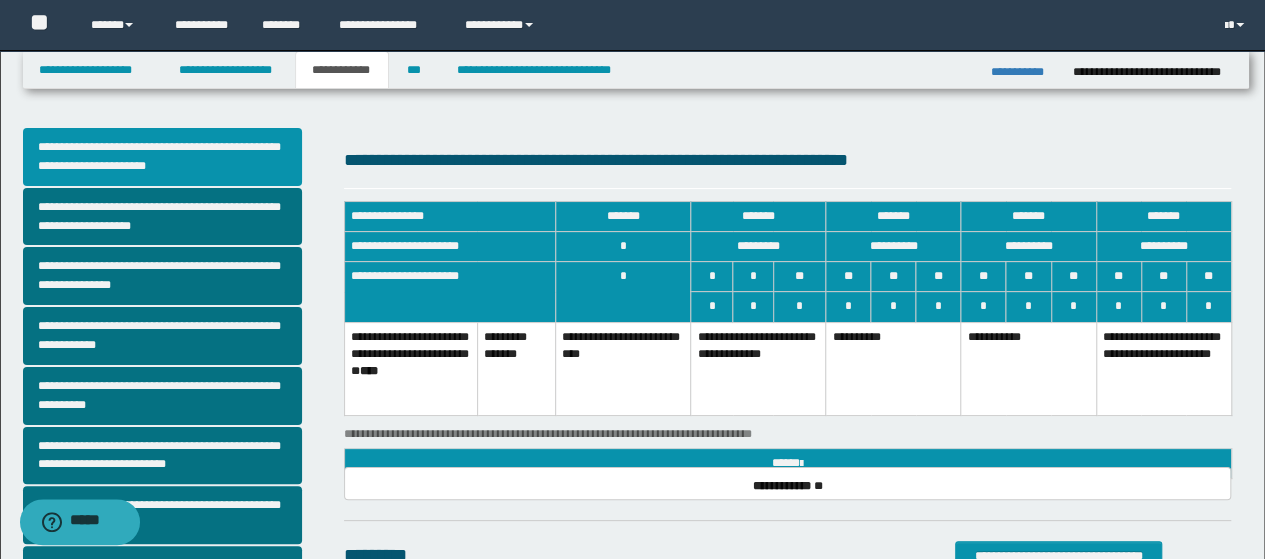 click on "**********" at bounding box center [162, 157] 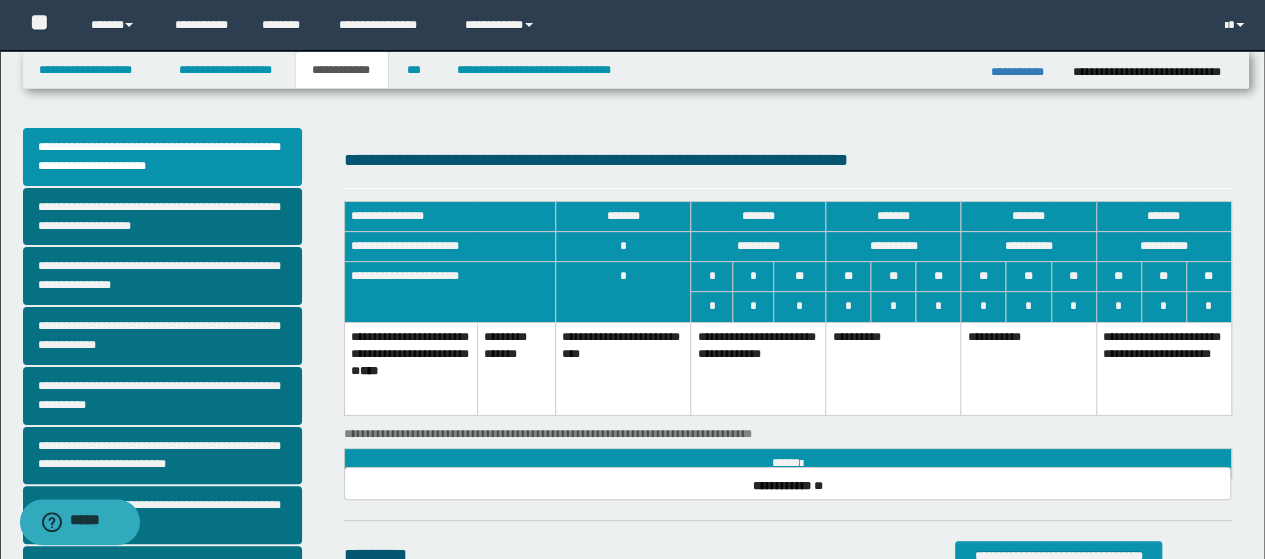click on "**********" at bounding box center (893, 369) 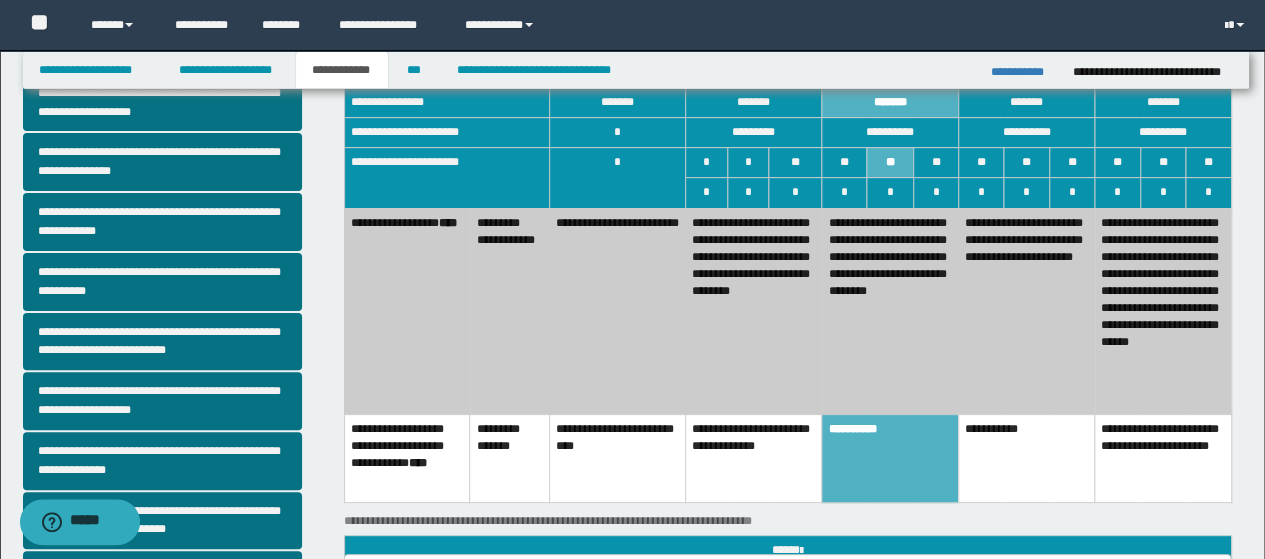 scroll, scrollTop: 100, scrollLeft: 0, axis: vertical 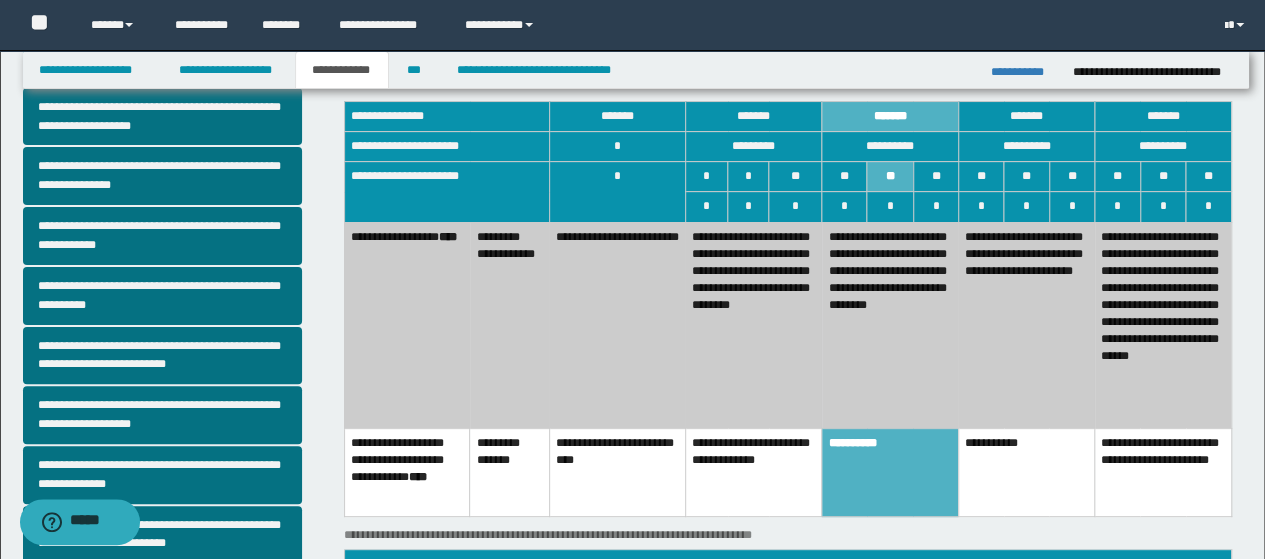 click on "**********" at bounding box center [753, 472] 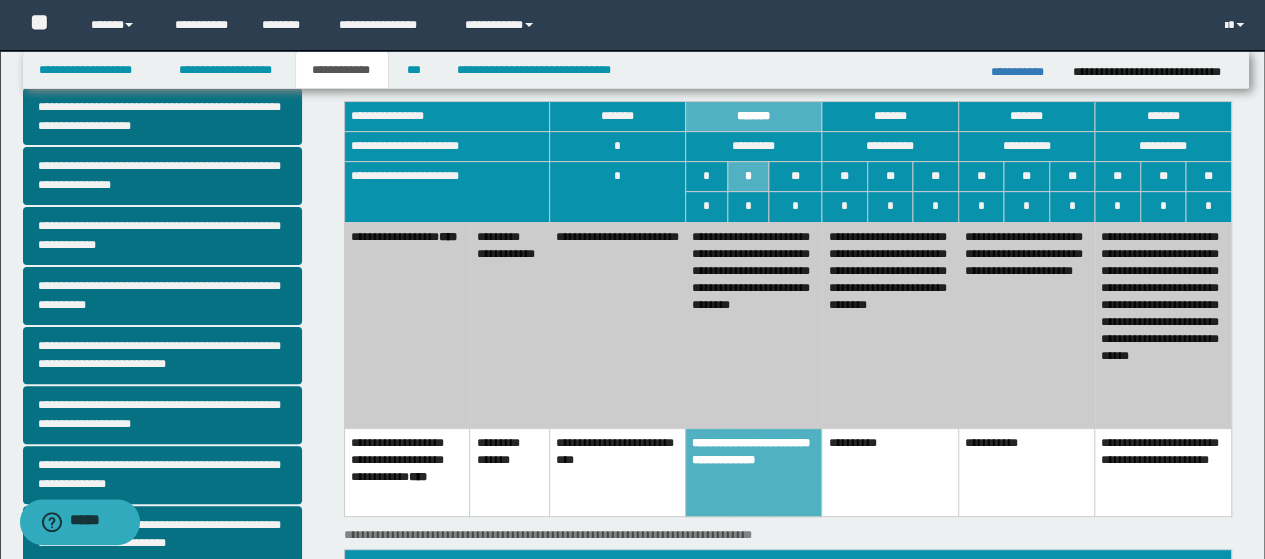 click on "**********" at bounding box center (753, 325) 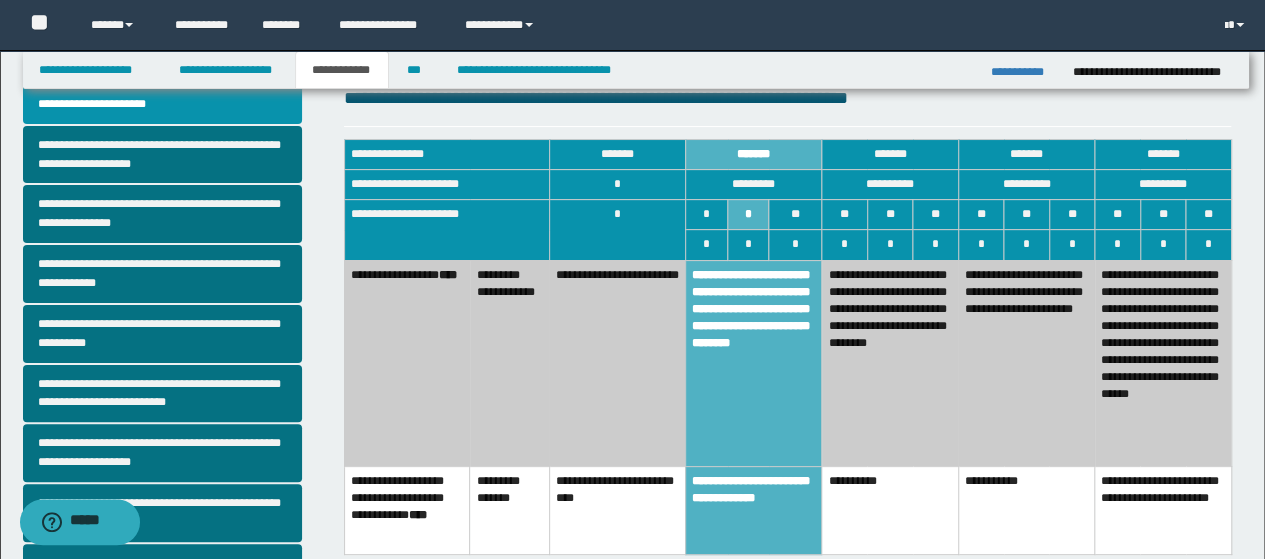 scroll, scrollTop: 0, scrollLeft: 0, axis: both 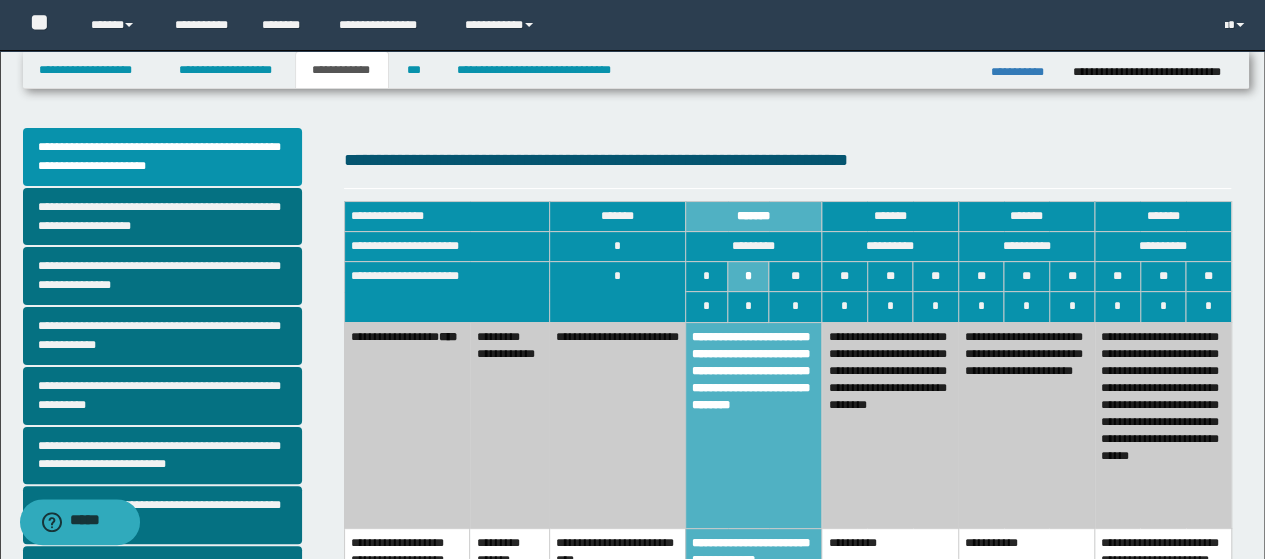 click on "**********" at bounding box center [890, 425] 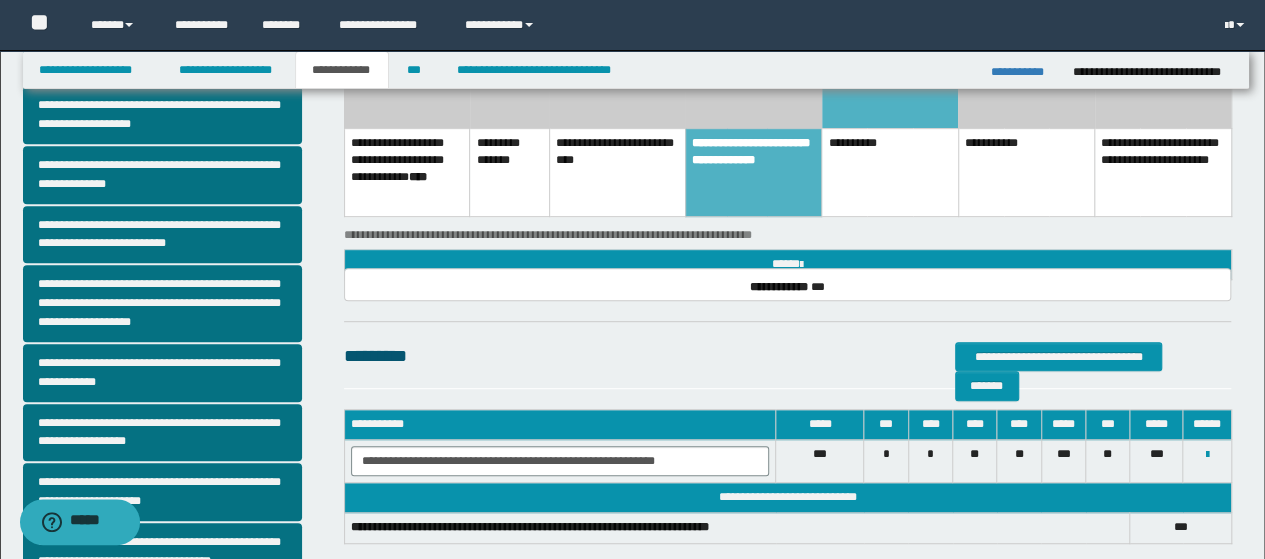 scroll, scrollTop: 500, scrollLeft: 0, axis: vertical 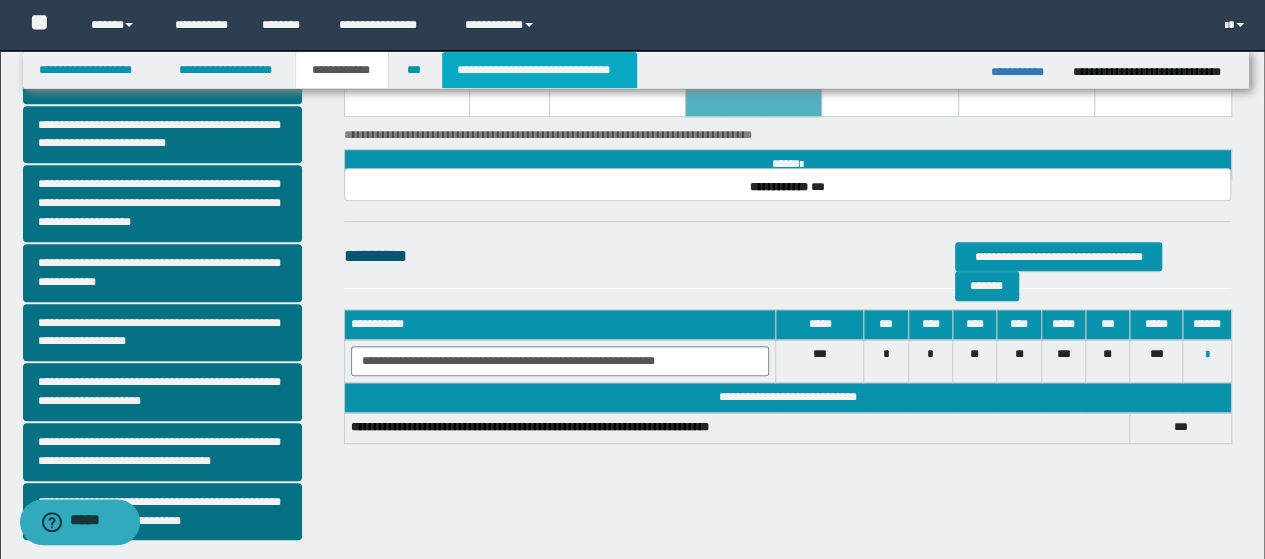 click on "**********" at bounding box center (539, 70) 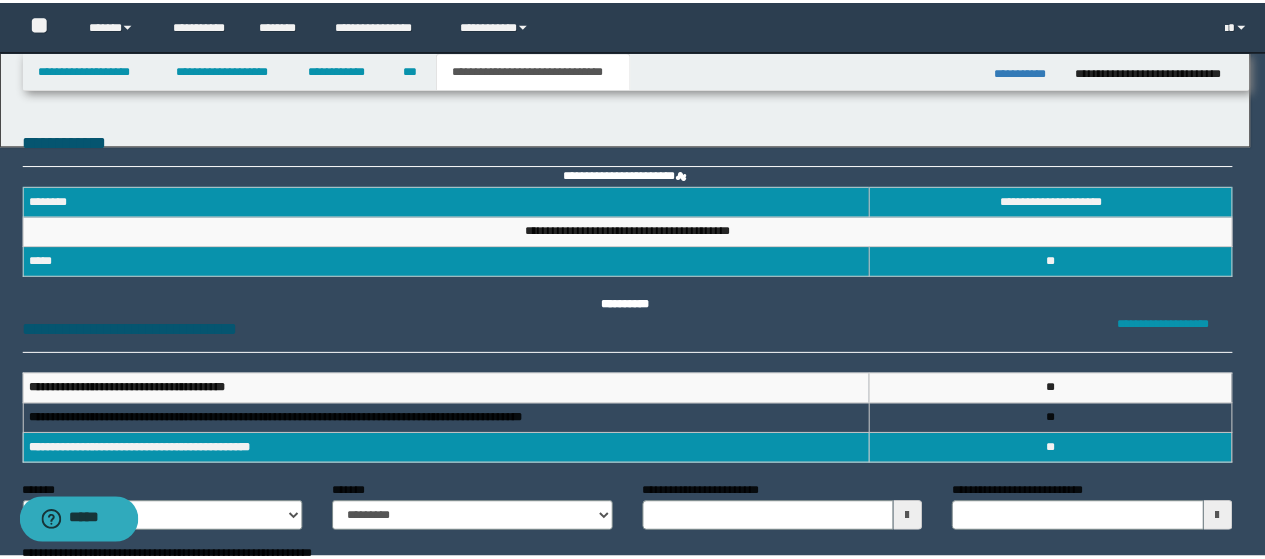 scroll, scrollTop: 0, scrollLeft: 0, axis: both 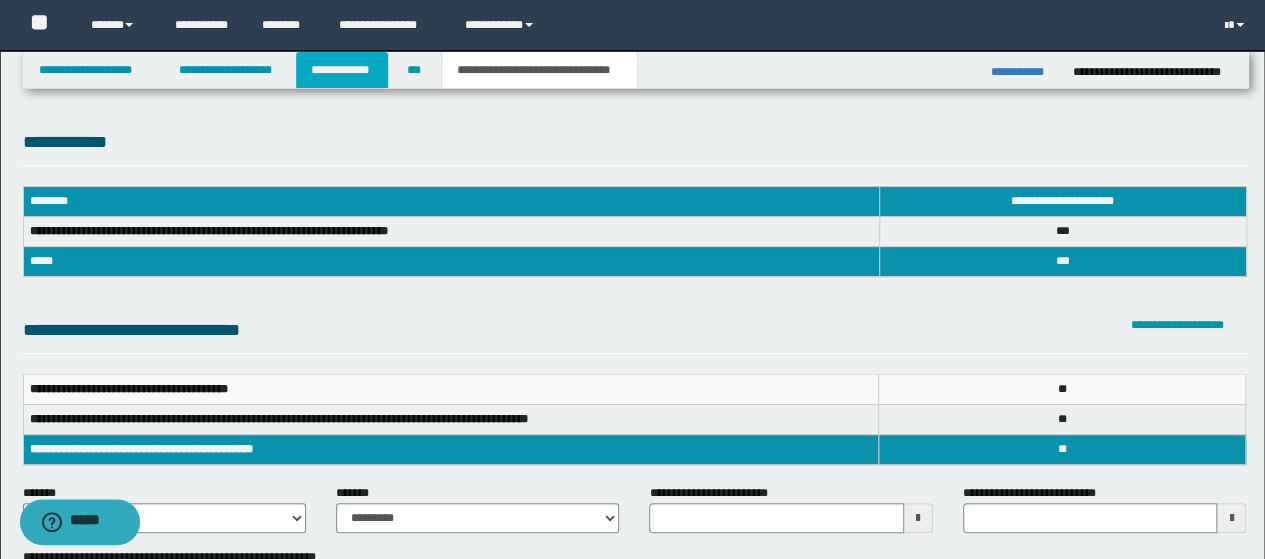 click on "**********" at bounding box center [342, 70] 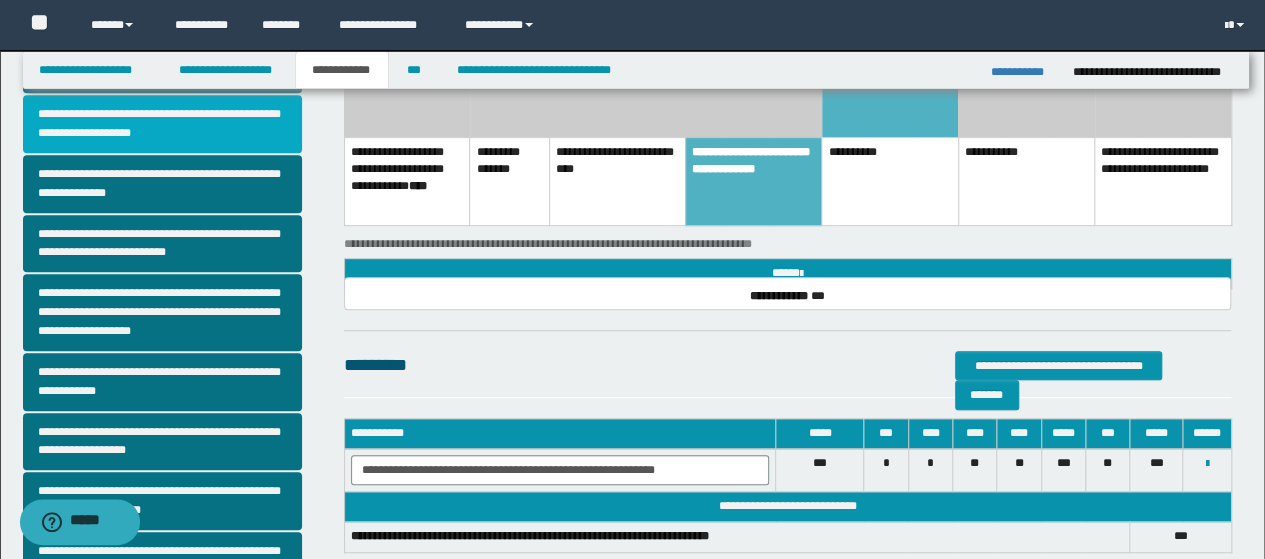 scroll, scrollTop: 589, scrollLeft: 0, axis: vertical 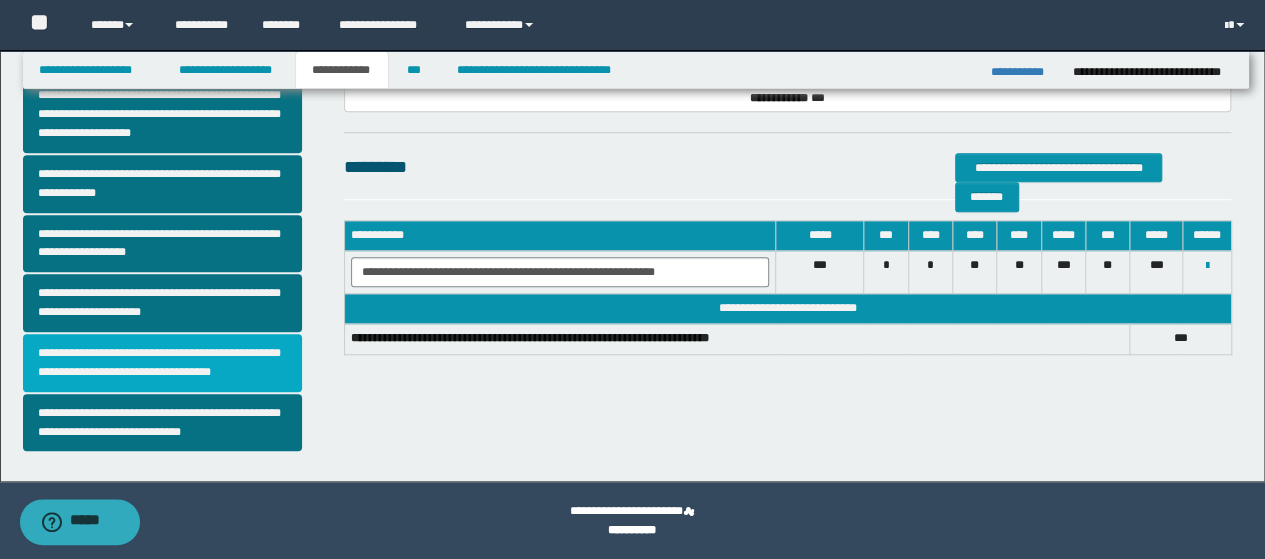 click on "**********" at bounding box center (162, 363) 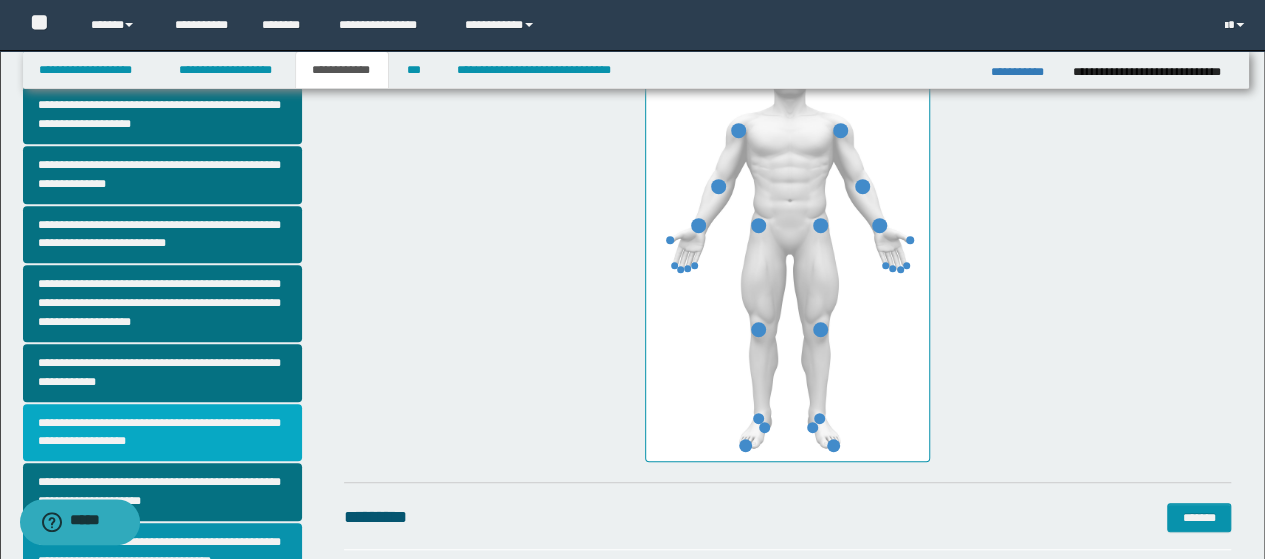 scroll, scrollTop: 500, scrollLeft: 0, axis: vertical 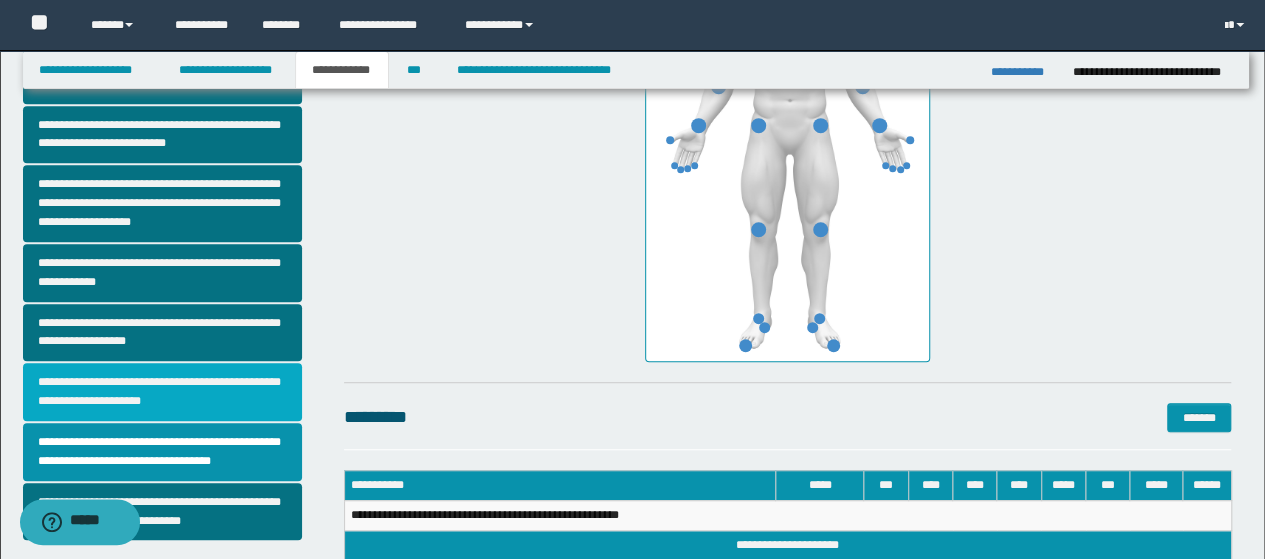 click on "**********" at bounding box center [162, 392] 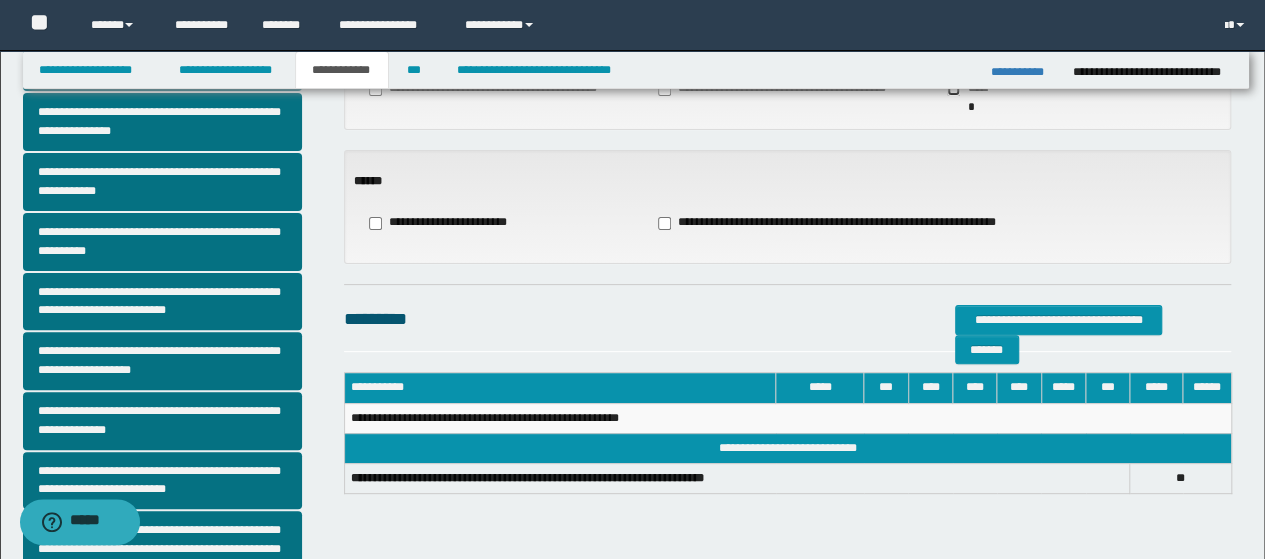scroll, scrollTop: 200, scrollLeft: 0, axis: vertical 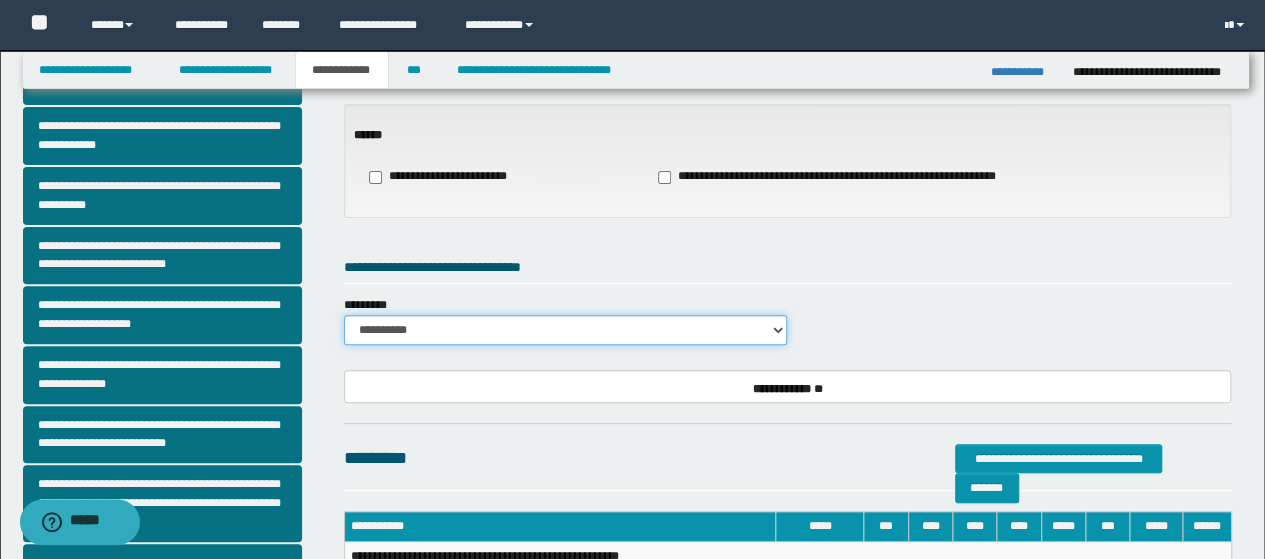 click on "**********" at bounding box center (566, 330) 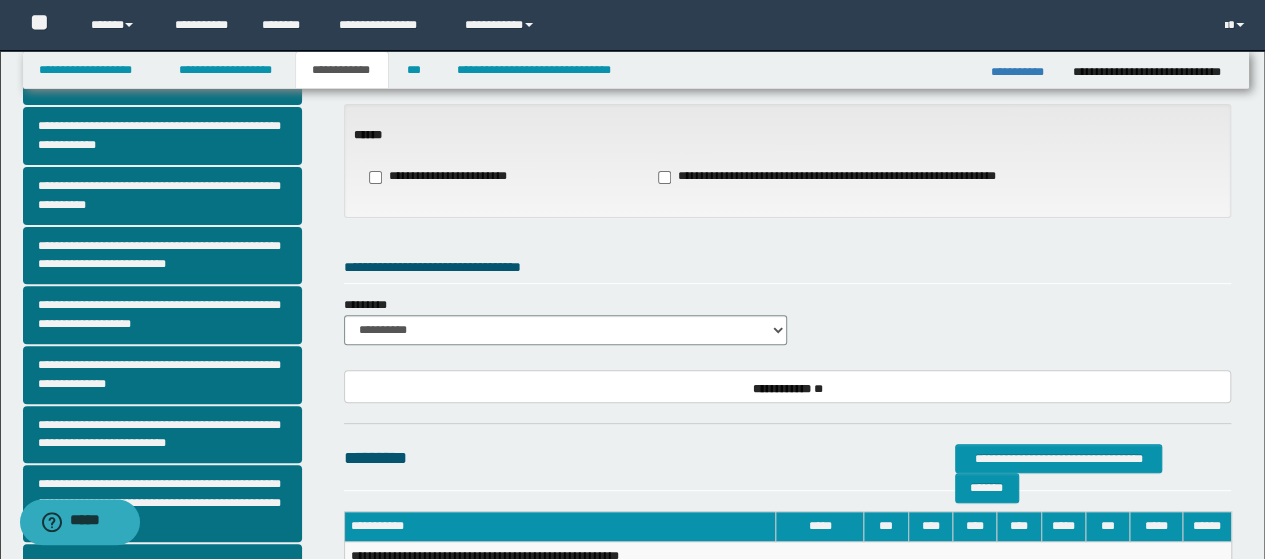 click on "**********" at bounding box center [788, 161] 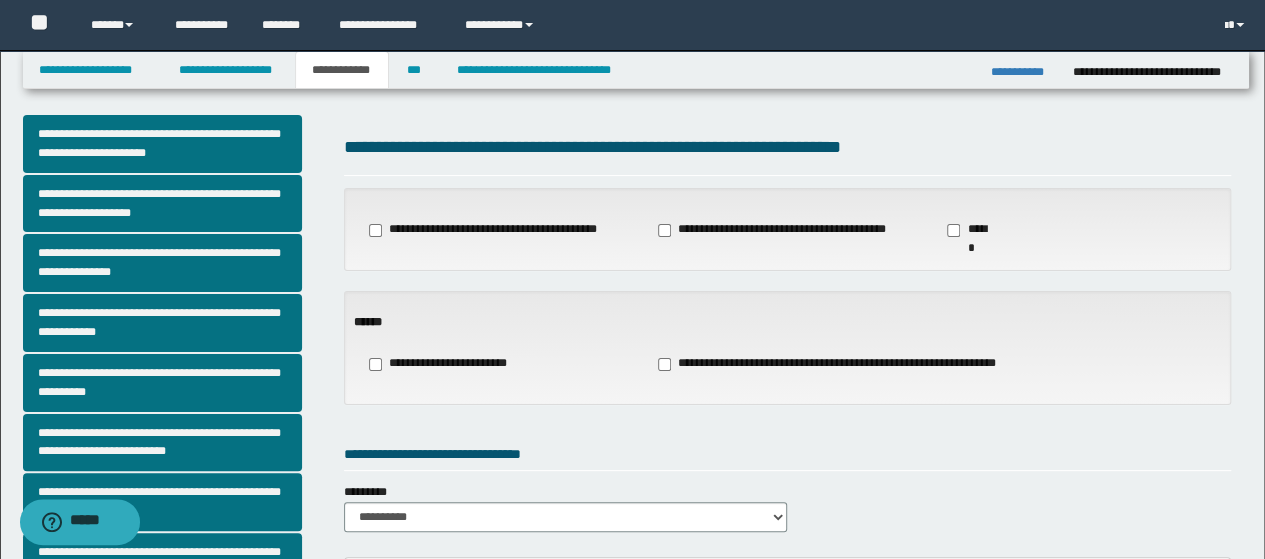 scroll, scrollTop: 0, scrollLeft: 0, axis: both 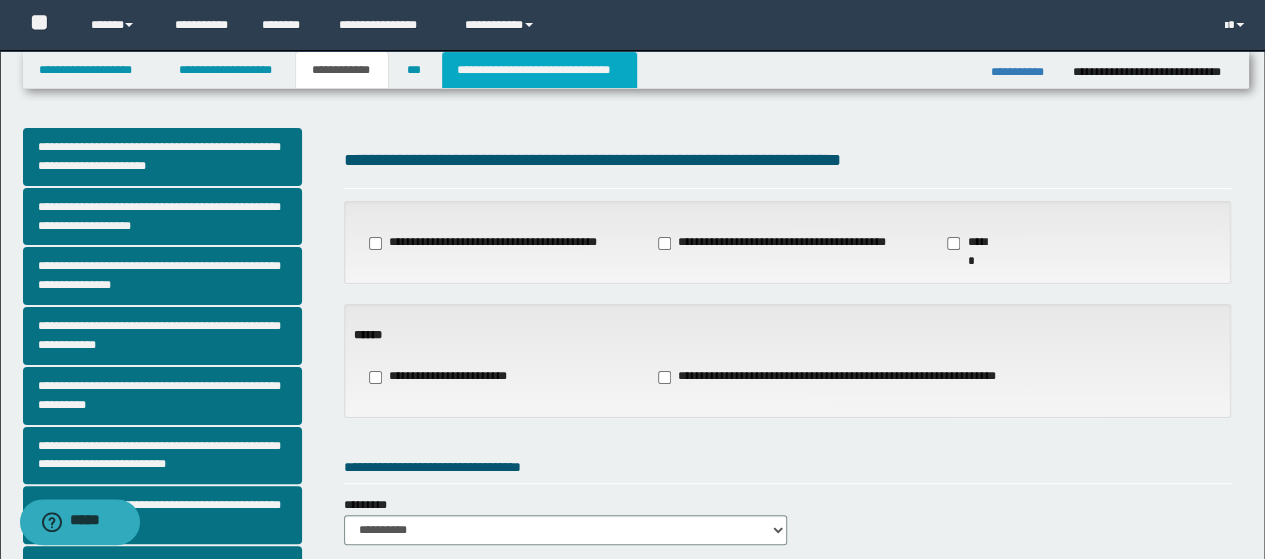 click on "**********" at bounding box center [539, 70] 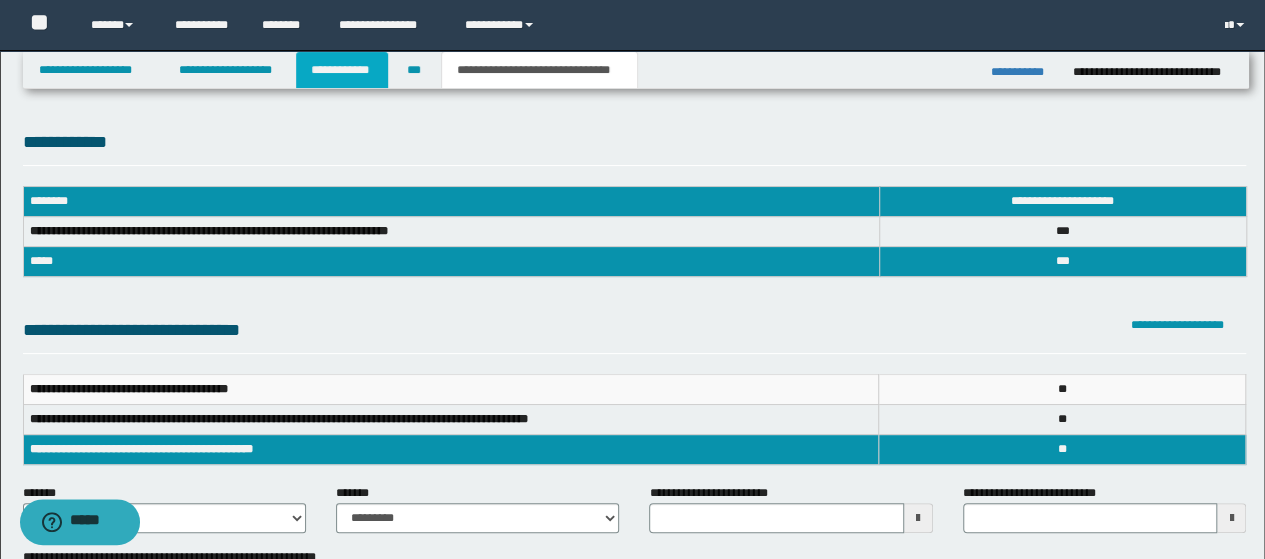 click on "**********" at bounding box center [342, 70] 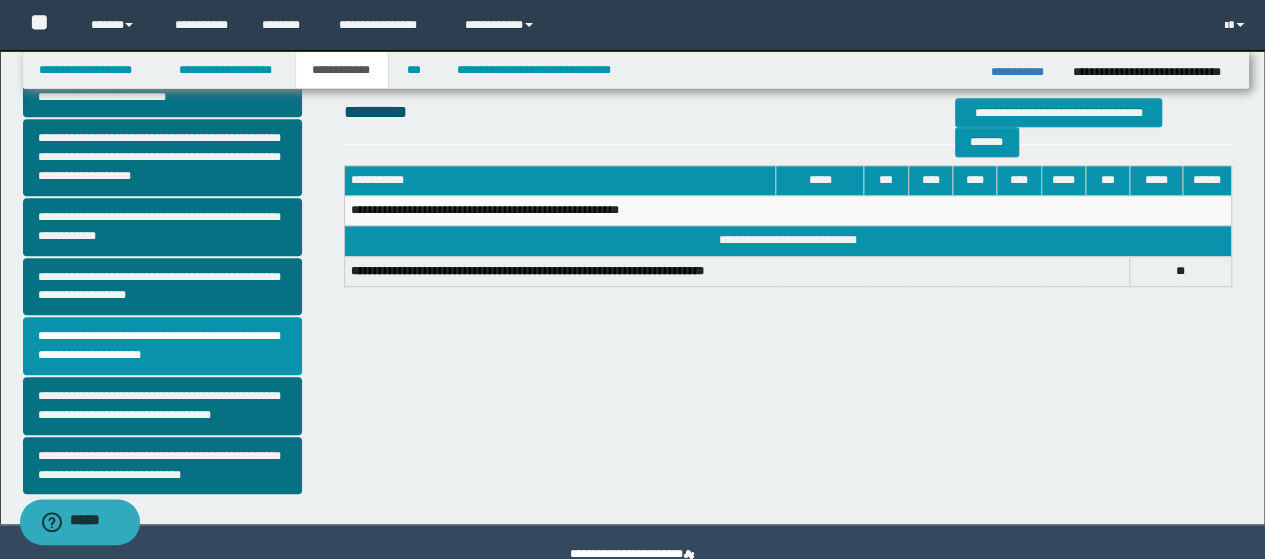 scroll, scrollTop: 589, scrollLeft: 0, axis: vertical 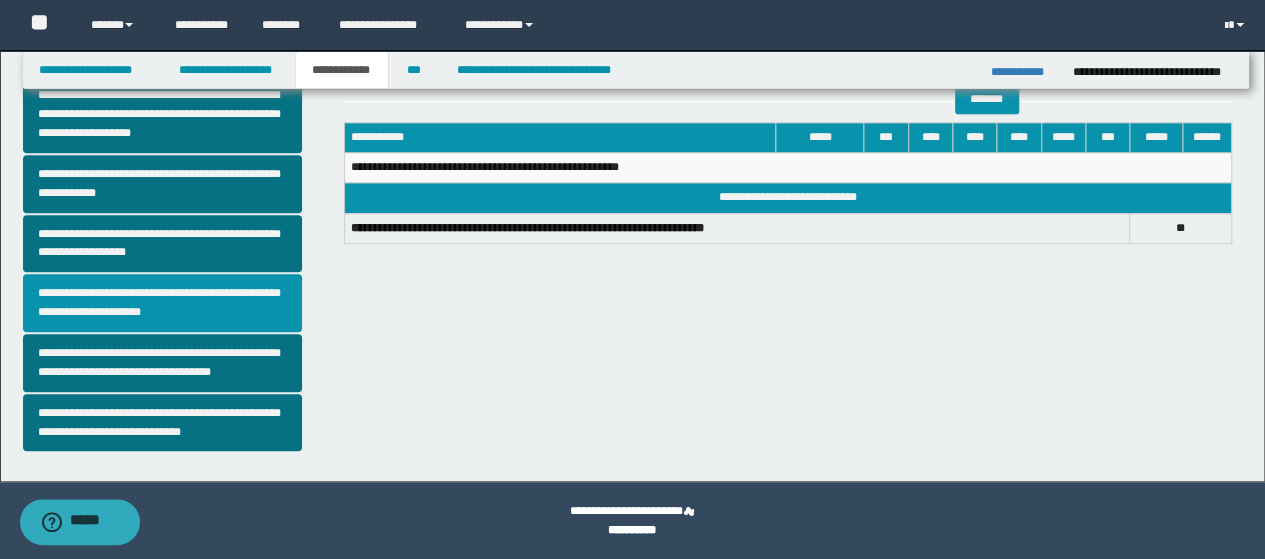 click on "**********" at bounding box center (162, 303) 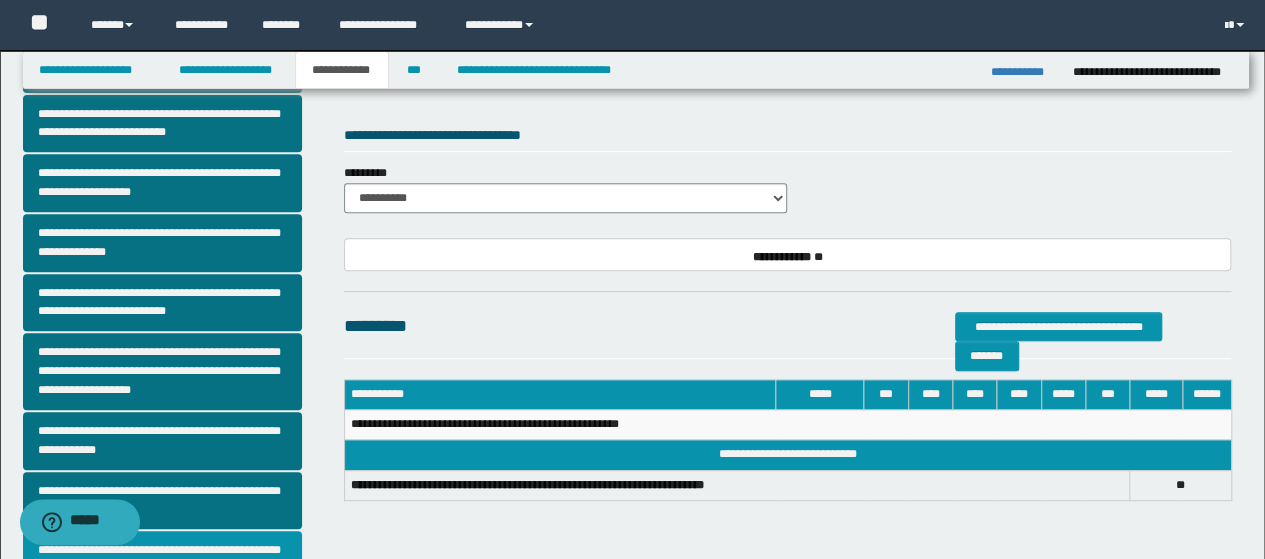 scroll, scrollTop: 289, scrollLeft: 0, axis: vertical 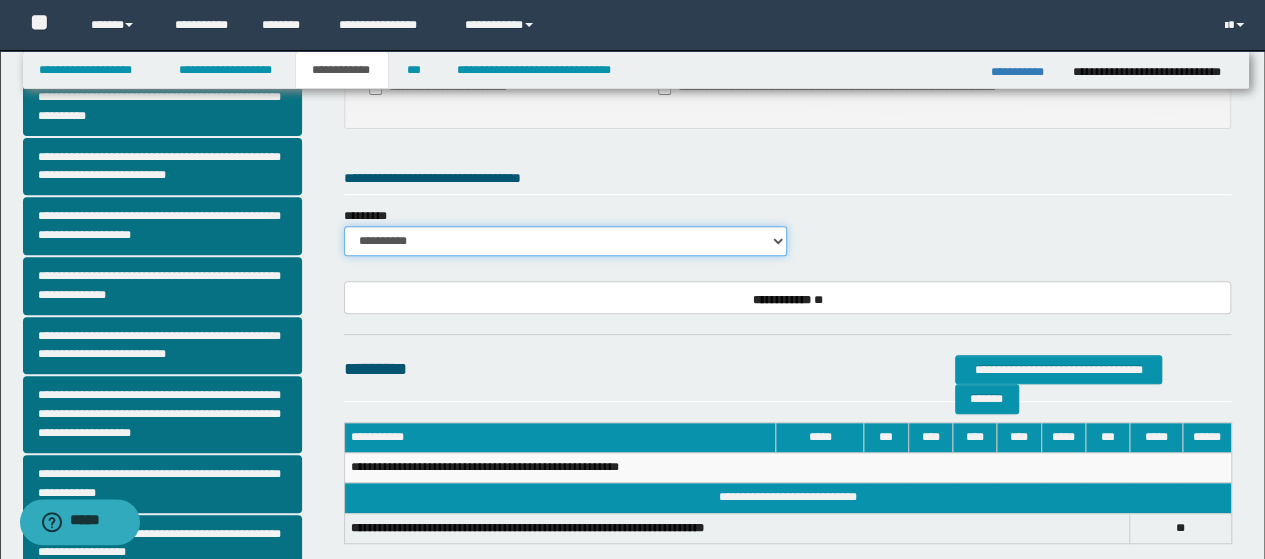 click on "**********" at bounding box center [566, 241] 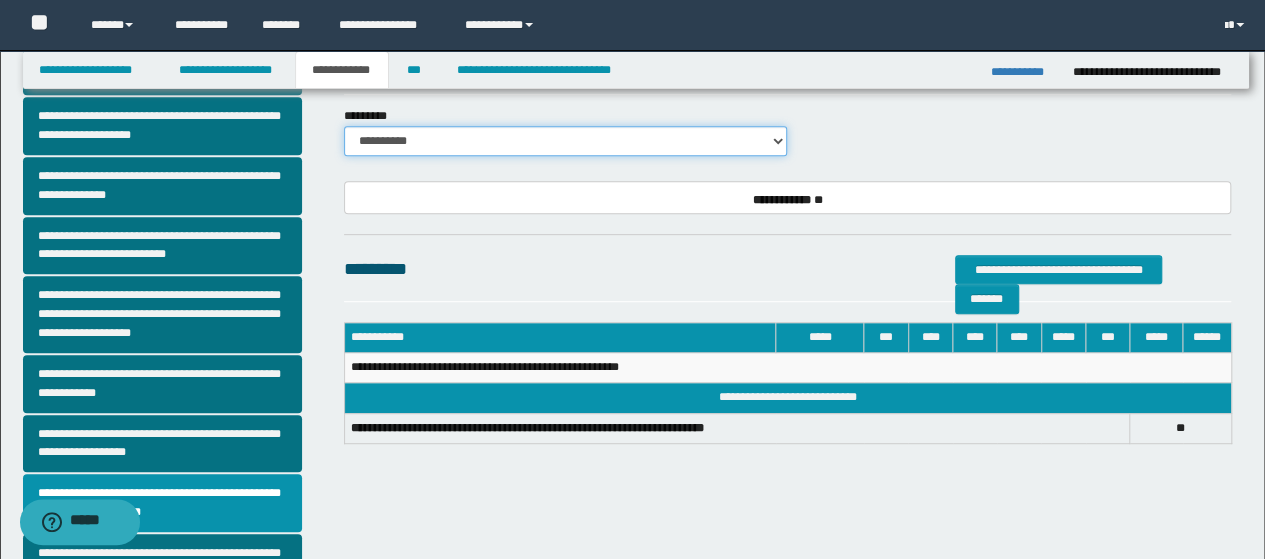 click on "**********" at bounding box center (566, 141) 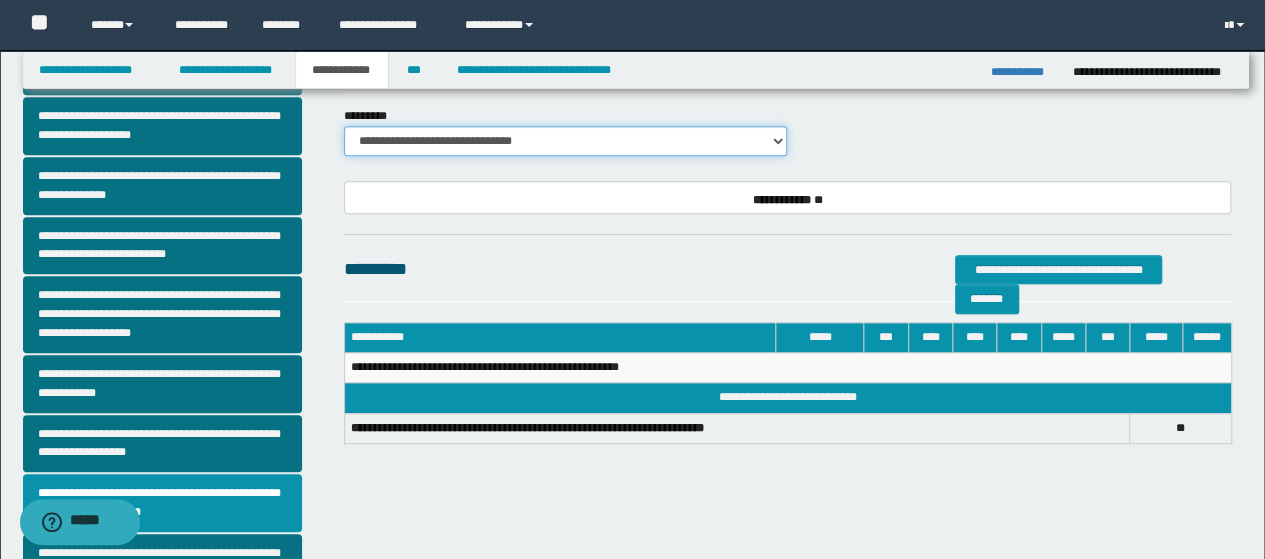 click on "**********" at bounding box center [566, 141] 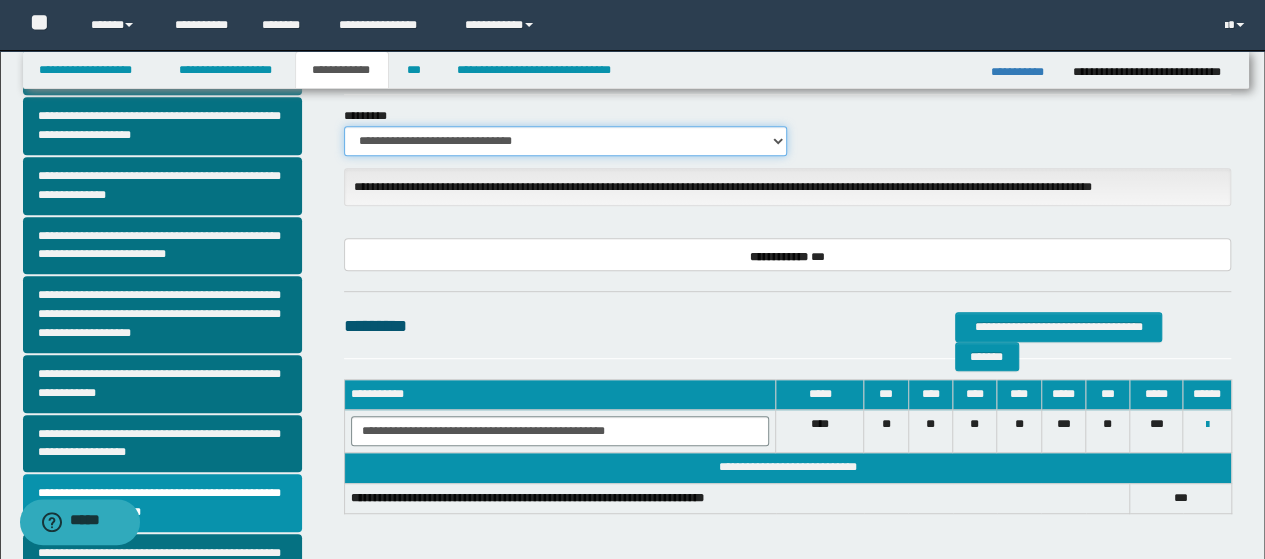 click on "**********" at bounding box center (566, 141) 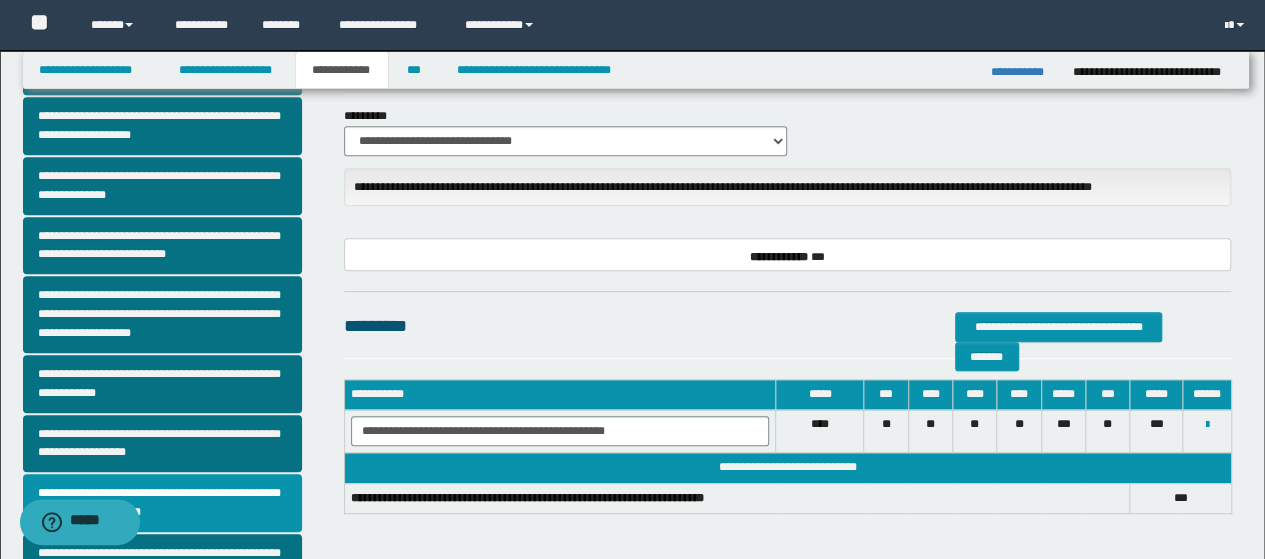 click on "**********" at bounding box center (788, 254) 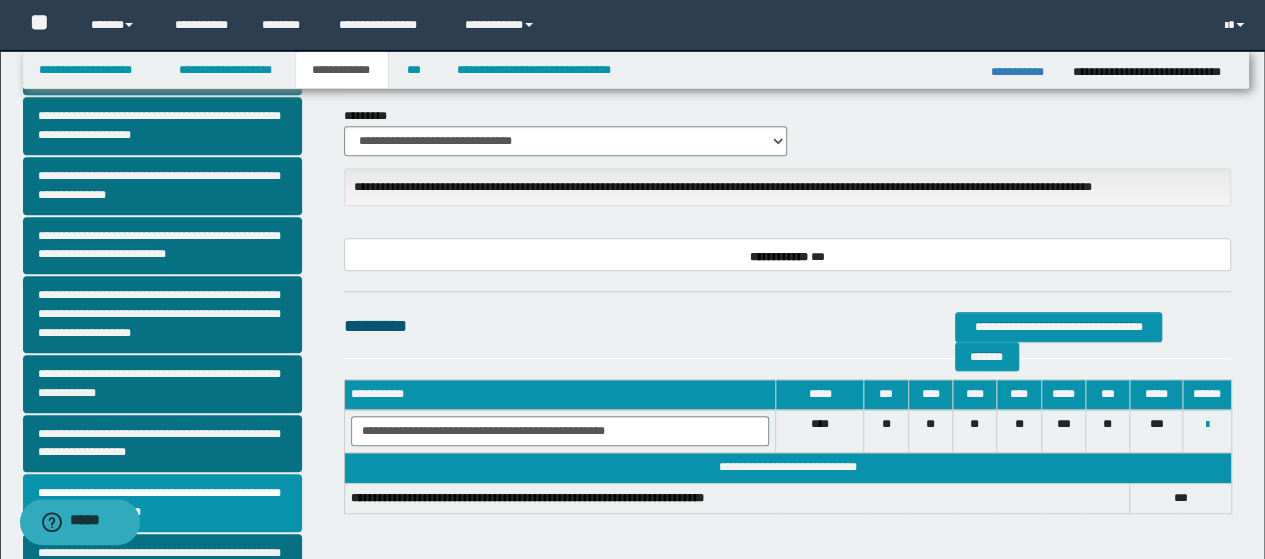 scroll, scrollTop: 289, scrollLeft: 0, axis: vertical 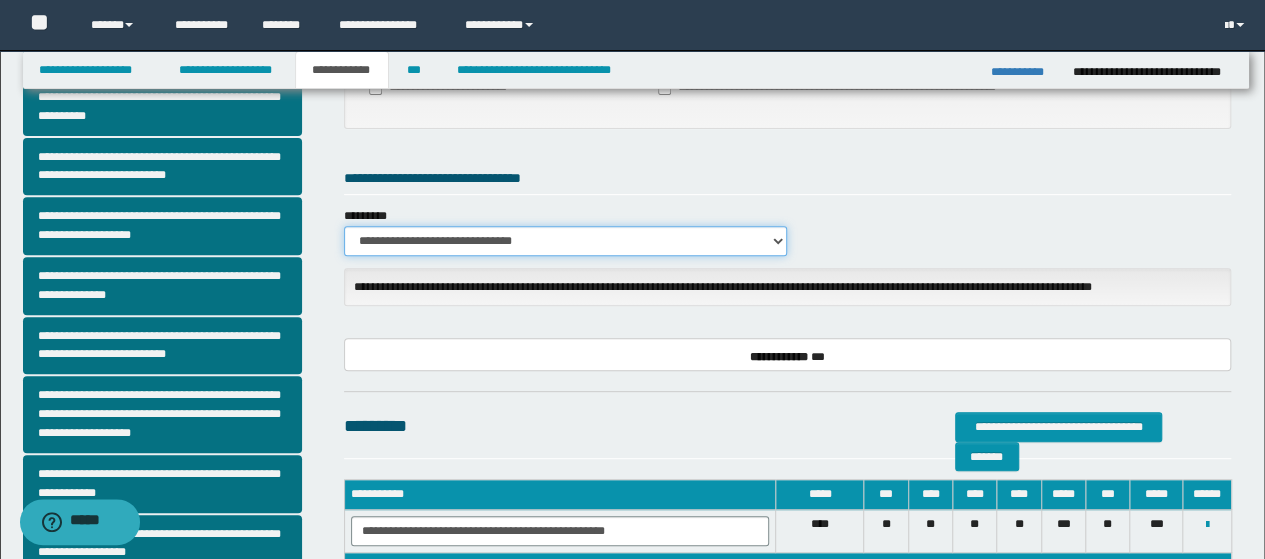 click on "**********" at bounding box center [566, 241] 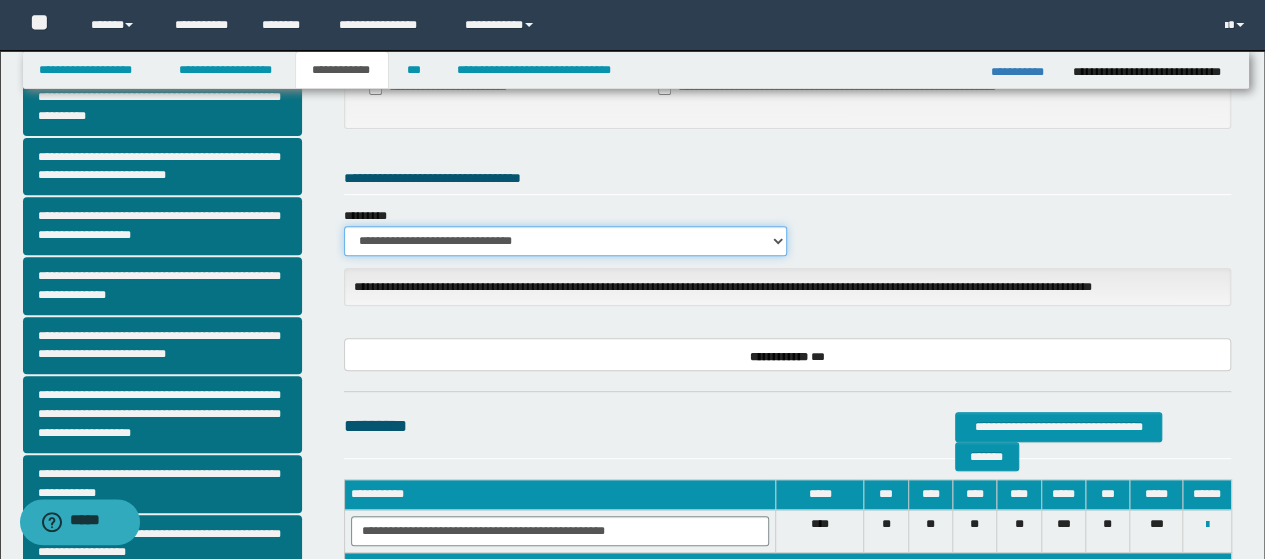 click on "**********" at bounding box center [566, 241] 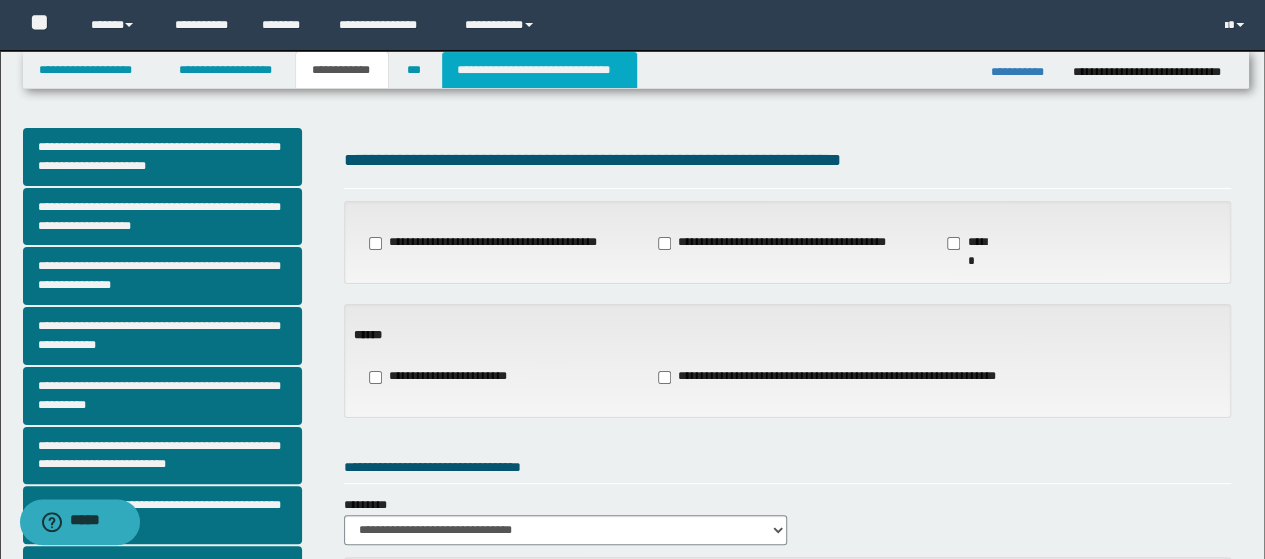 click on "**********" at bounding box center (539, 70) 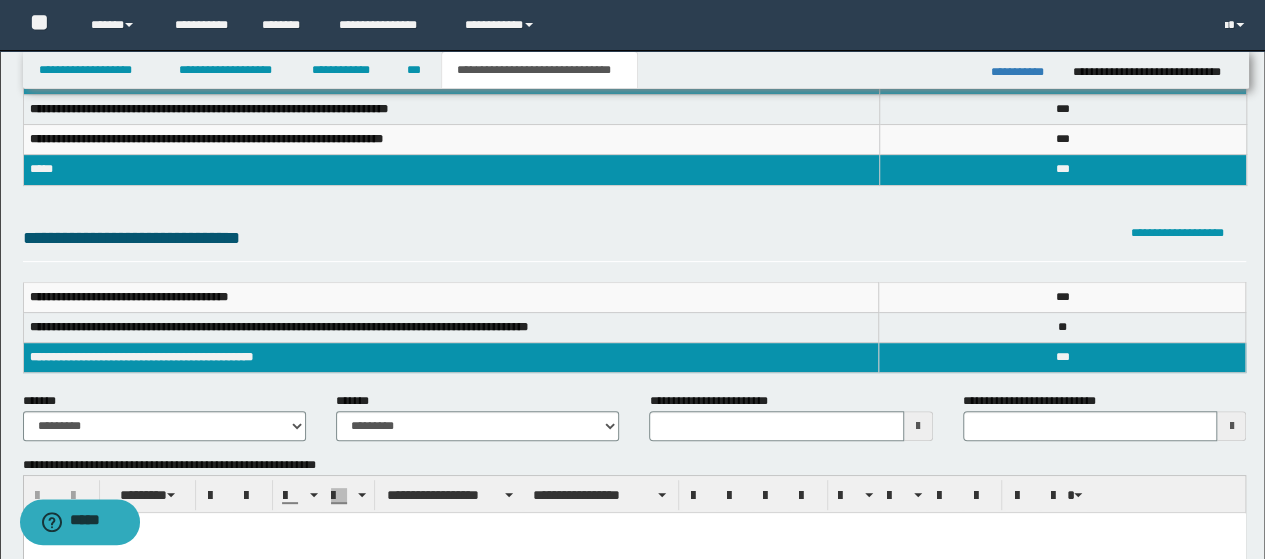 scroll, scrollTop: 200, scrollLeft: 0, axis: vertical 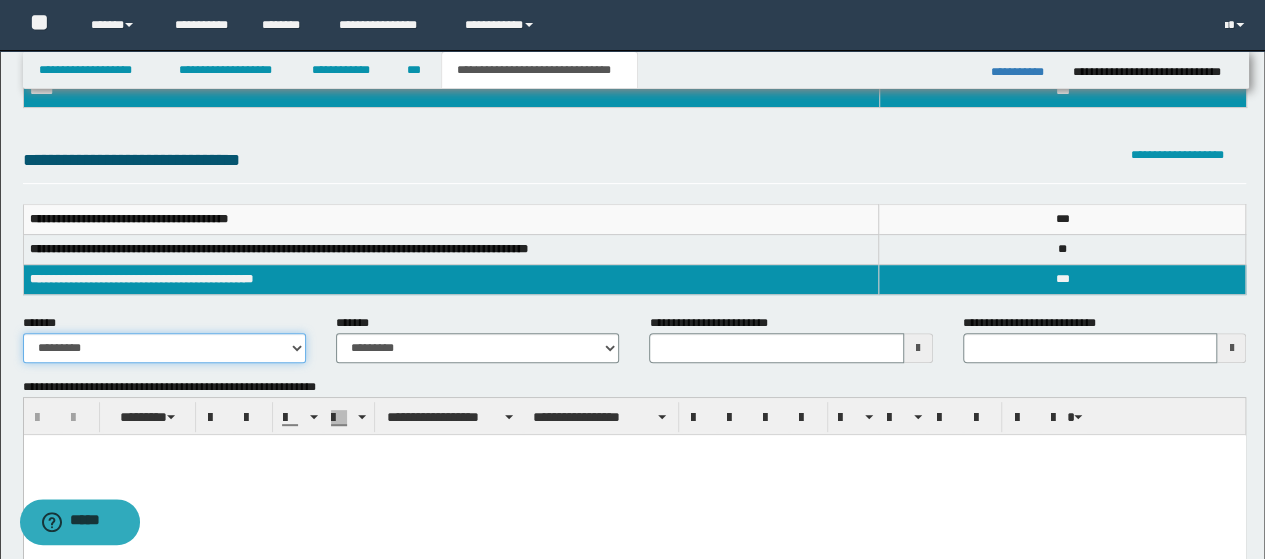 click on "**********" at bounding box center (164, 348) 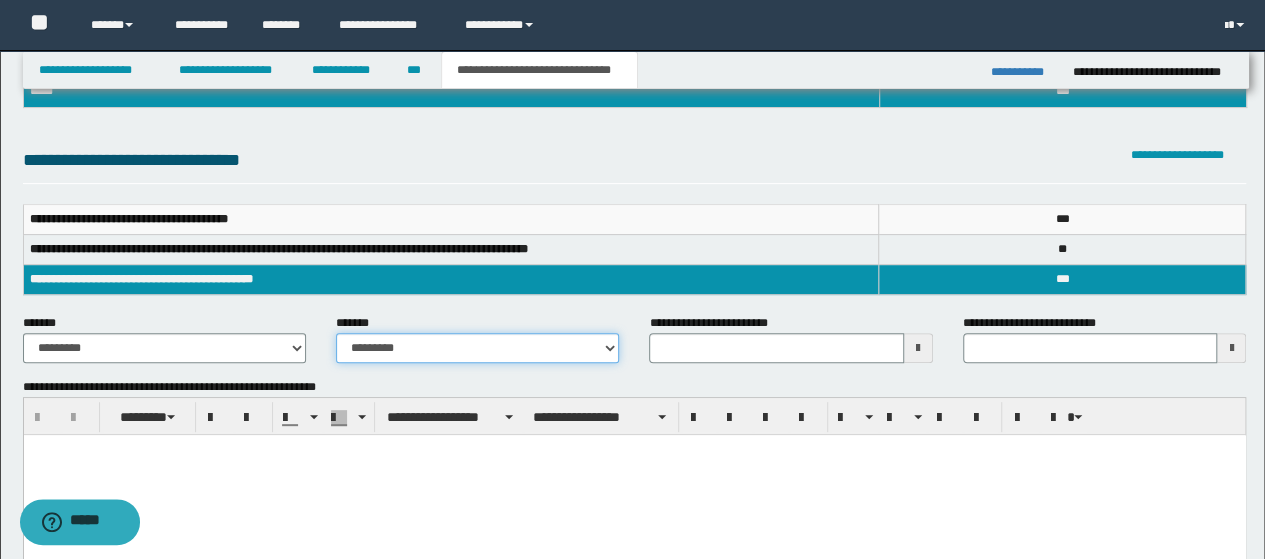 click on "**********" at bounding box center [477, 348] 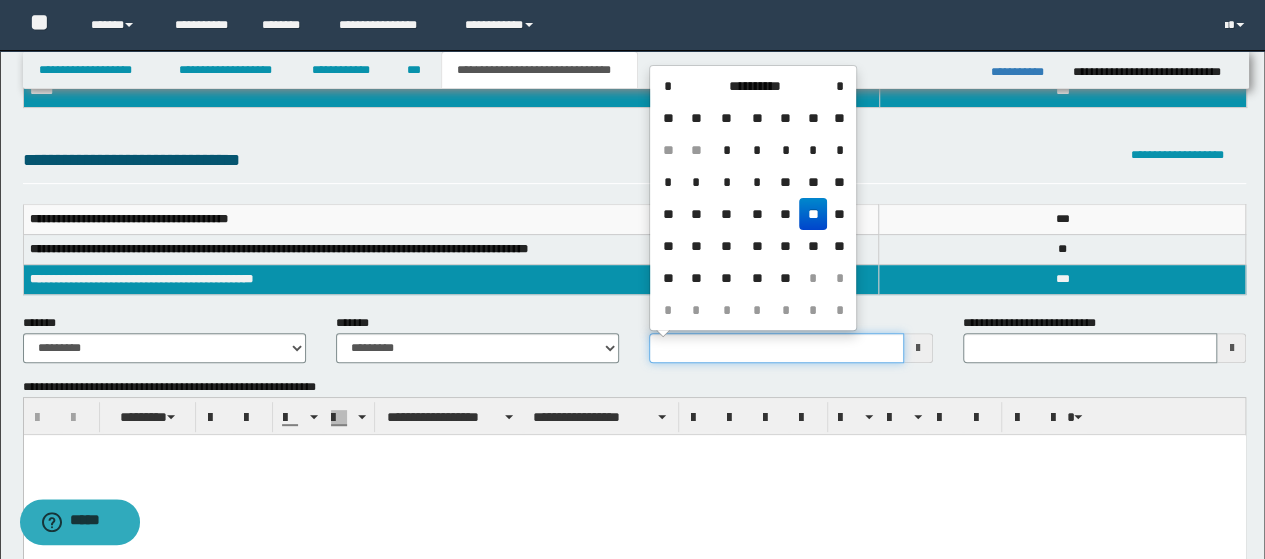 click on "**********" at bounding box center (776, 348) 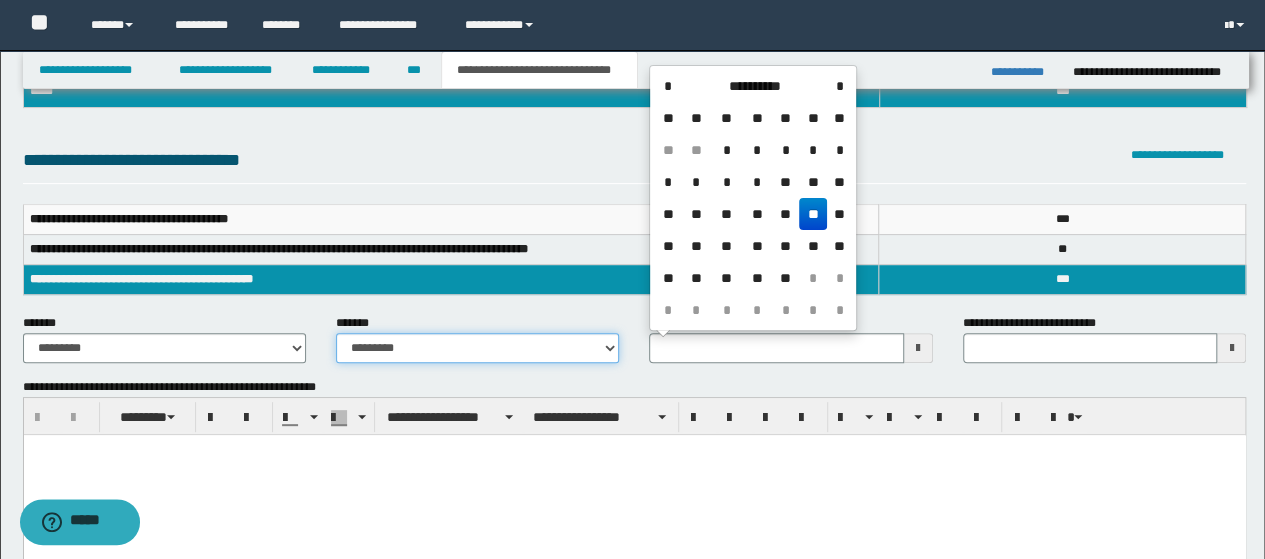 type 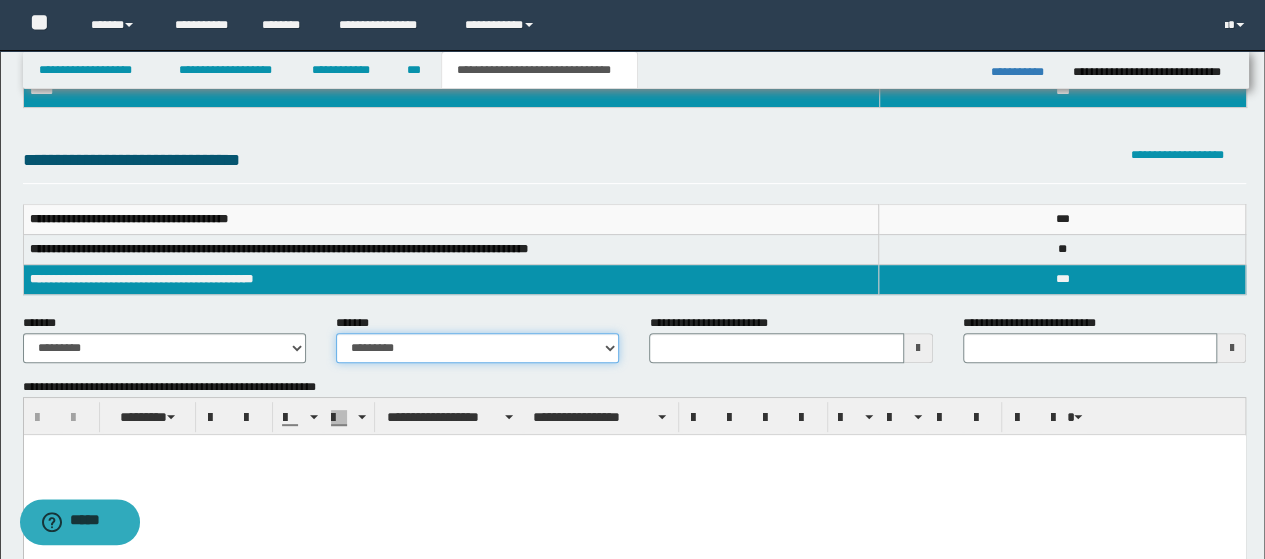 click on "**********" at bounding box center [477, 348] 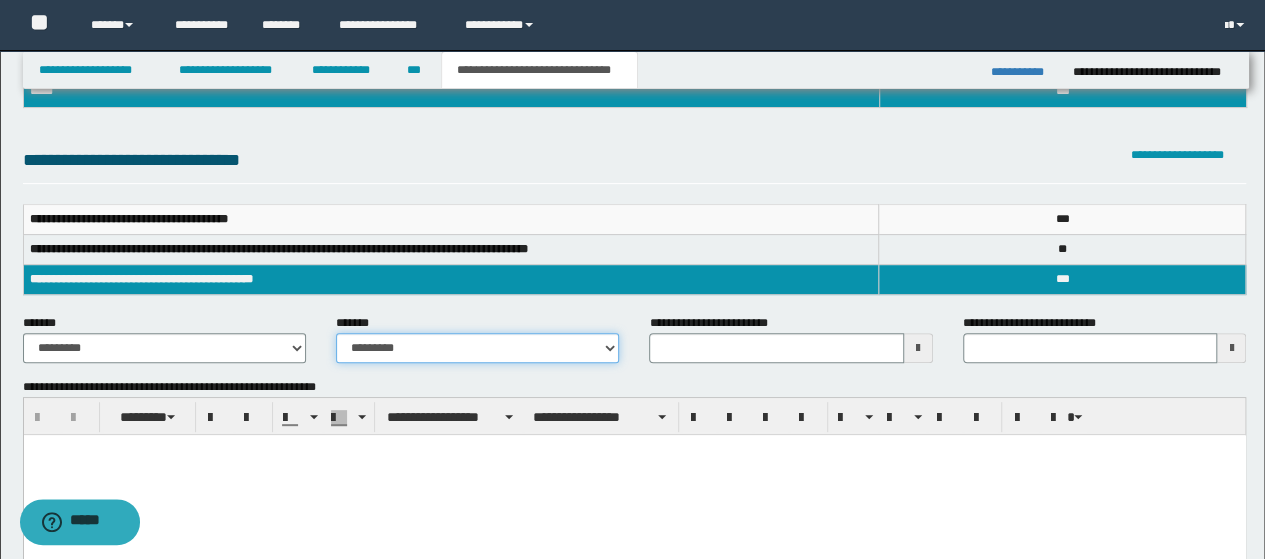 click on "**********" at bounding box center [477, 348] 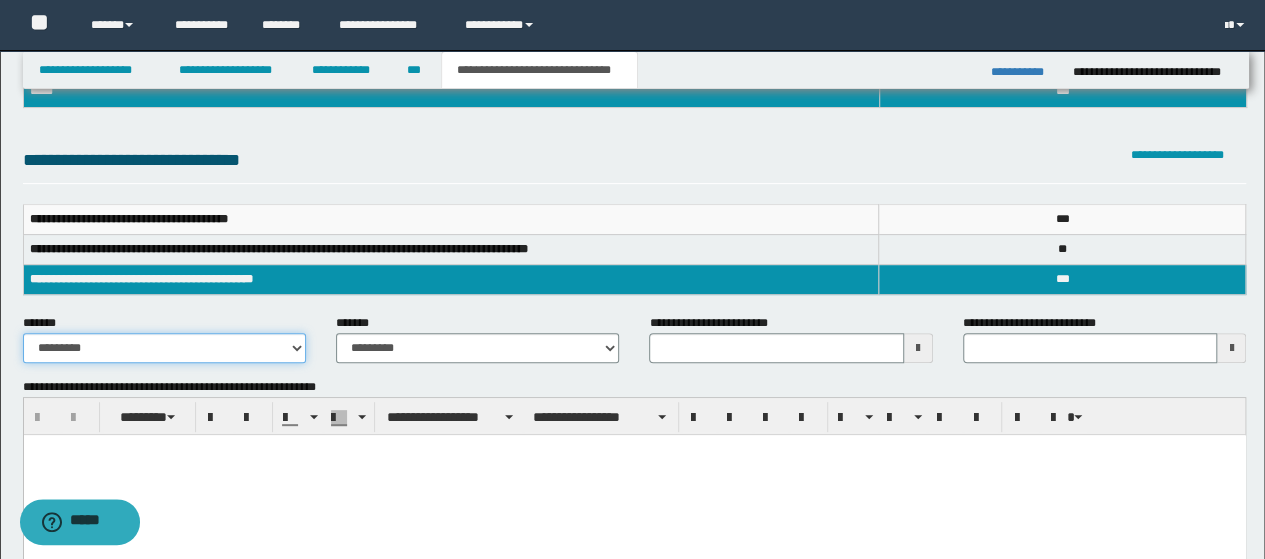 click on "**********" at bounding box center [164, 348] 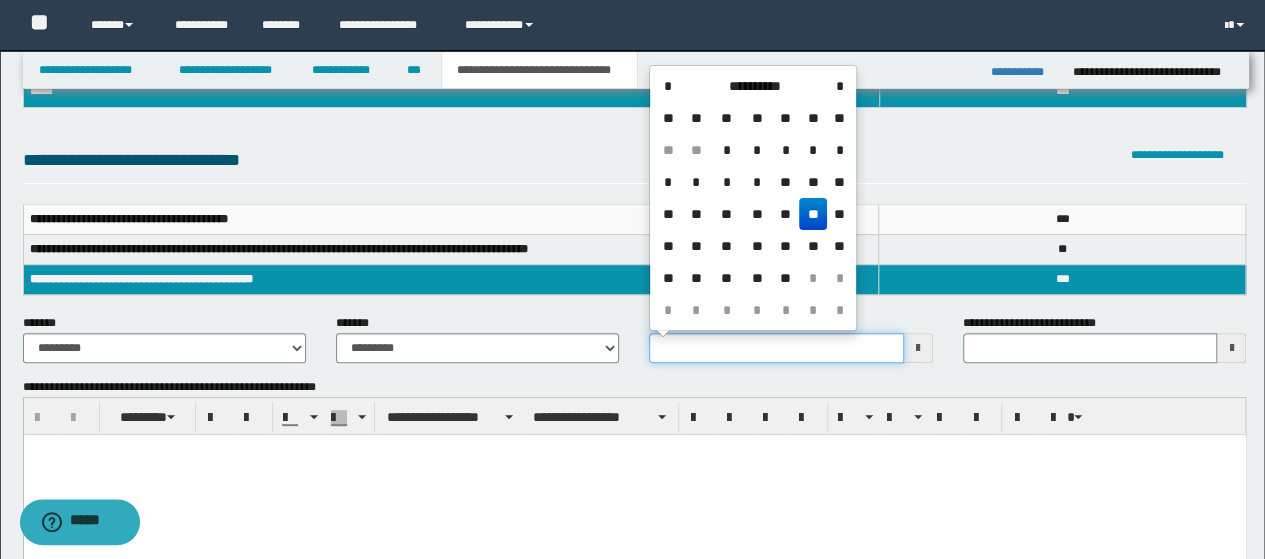 click on "**********" at bounding box center (776, 348) 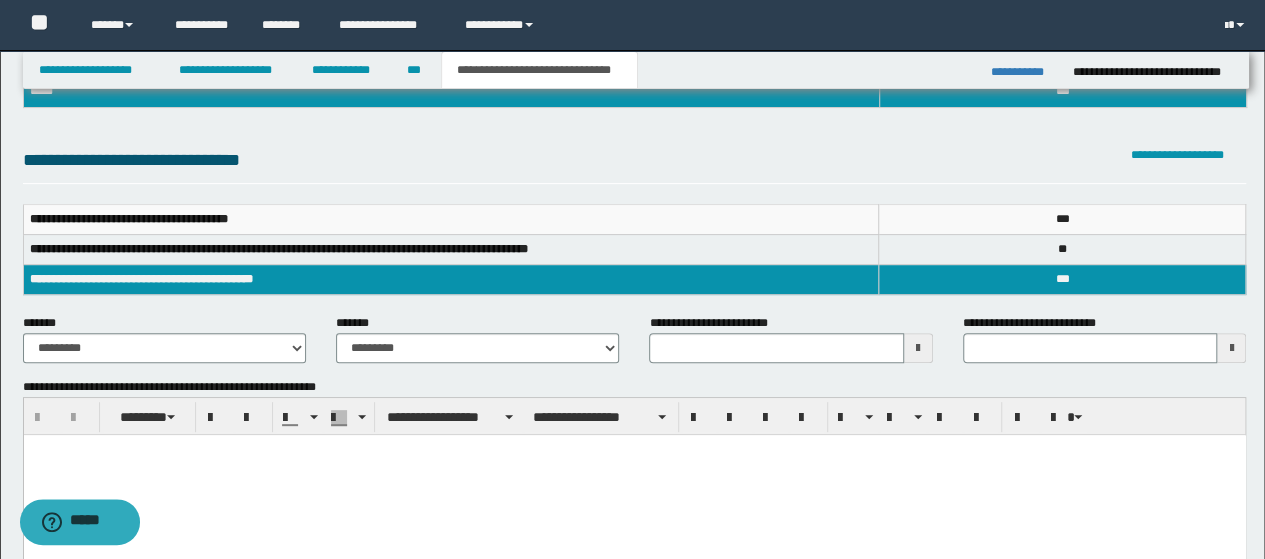 click on "**********" at bounding box center [635, 121] 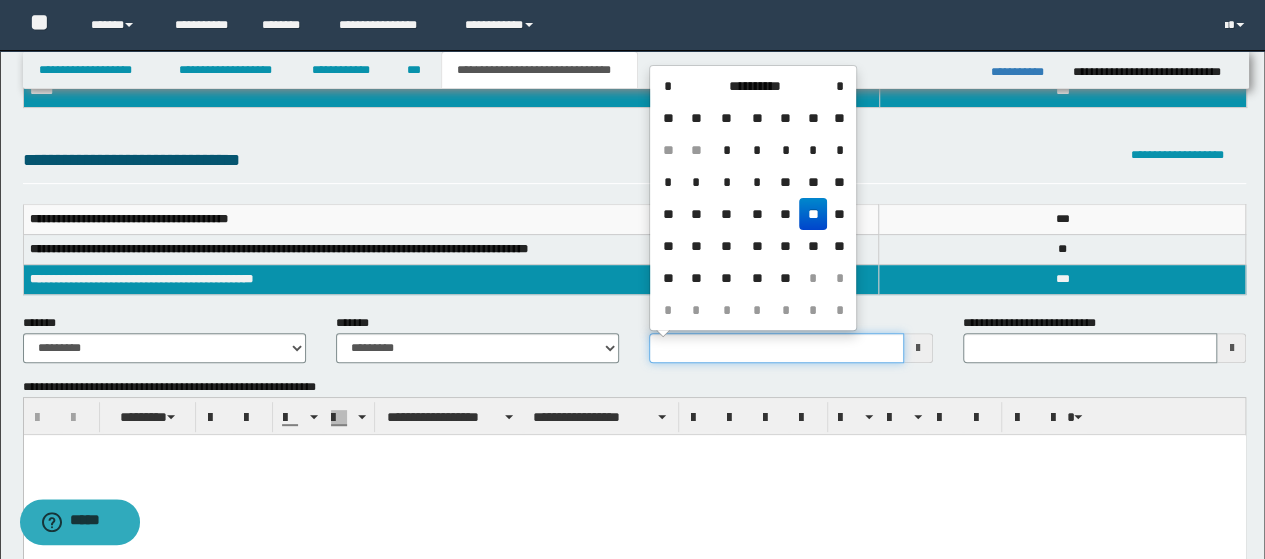 click on "**********" at bounding box center [776, 348] 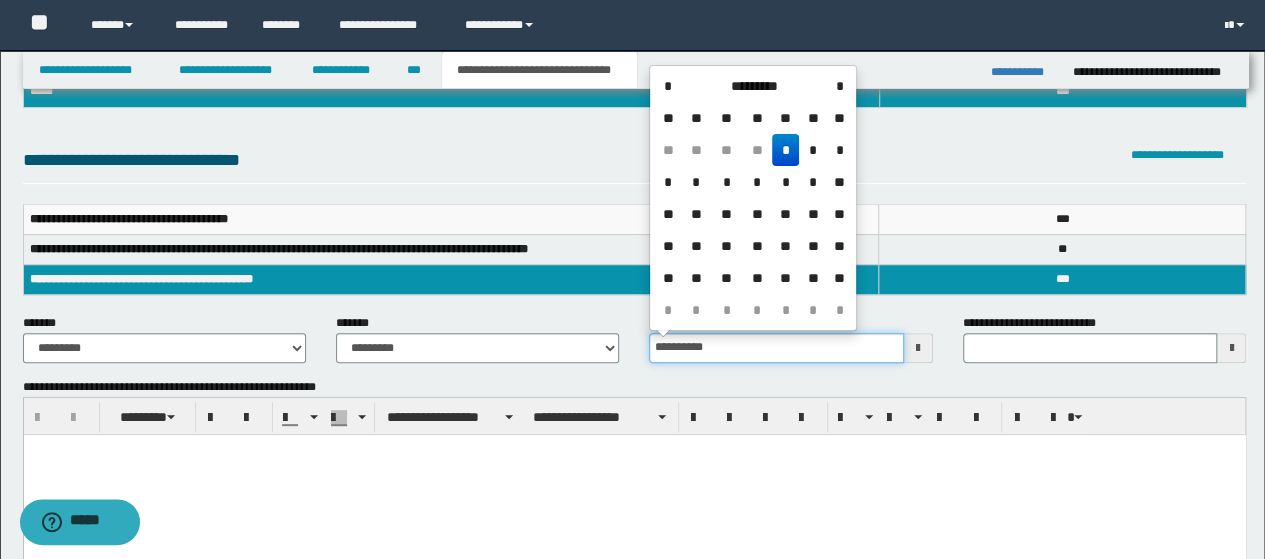 type on "**********" 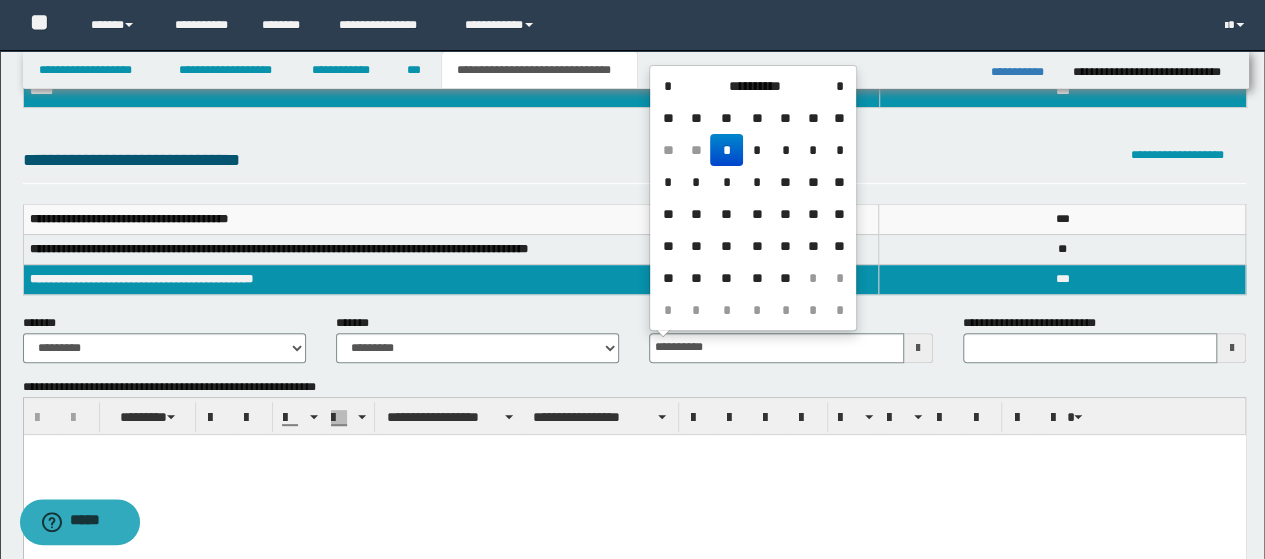 click at bounding box center [634, 449] 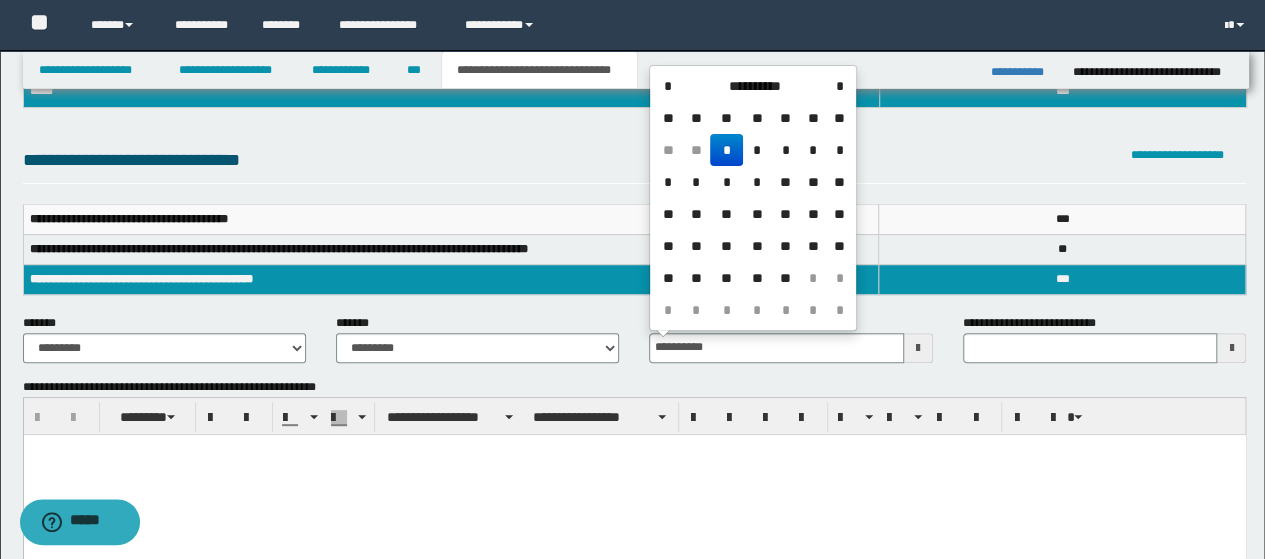 type 